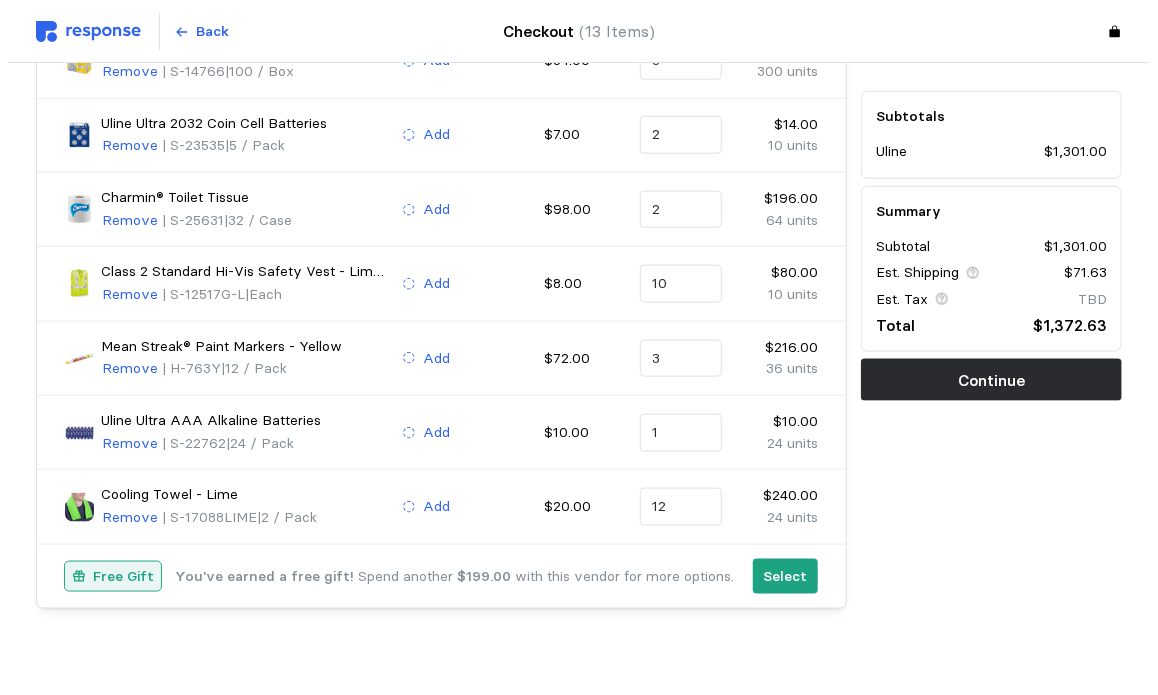 scroll, scrollTop: 752, scrollLeft: 0, axis: vertical 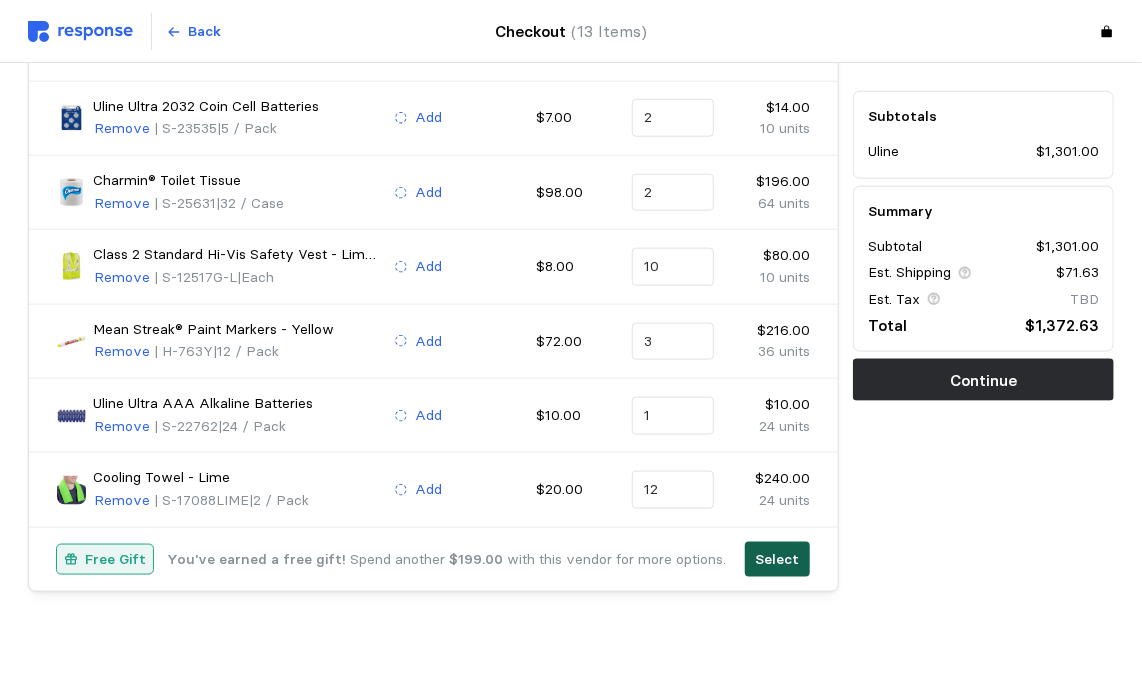 click on "Select" at bounding box center [778, 560] 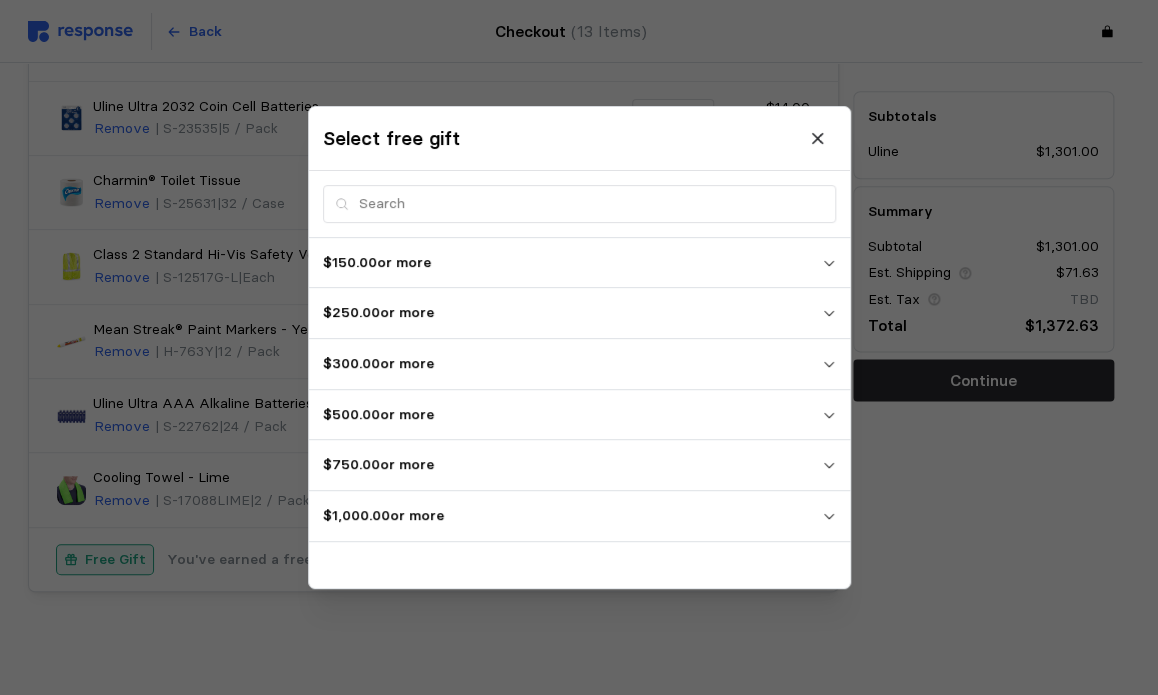 click on "$1,000.00  or more" at bounding box center (579, 516) 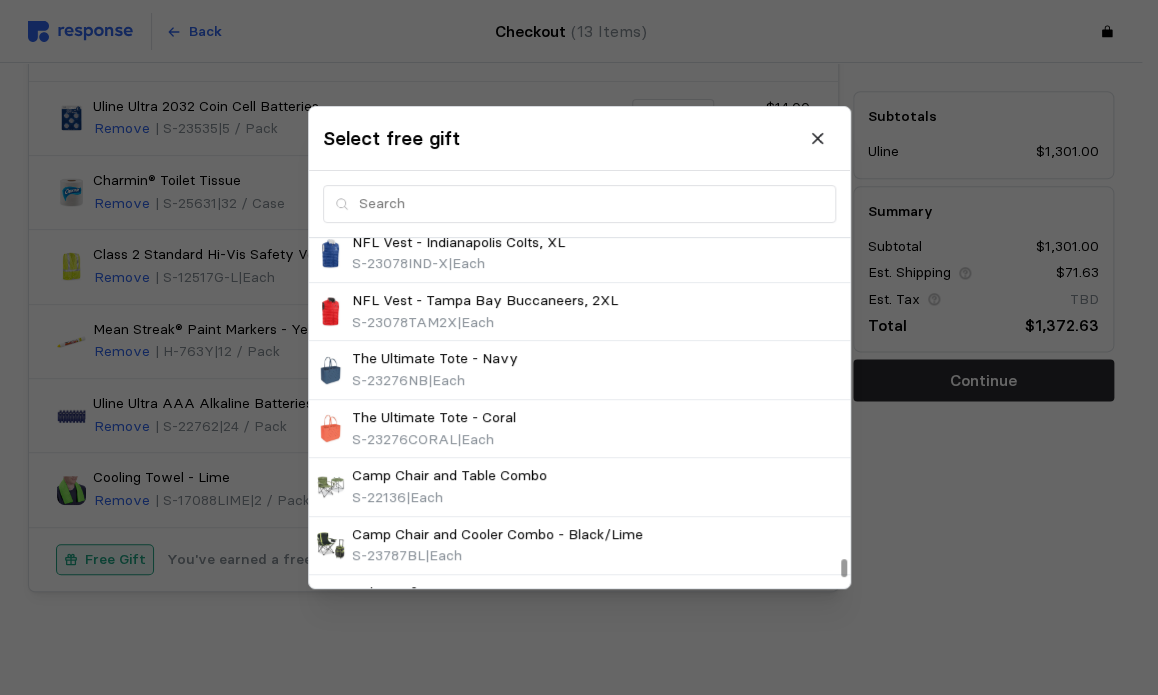 scroll, scrollTop: 8049, scrollLeft: 0, axis: vertical 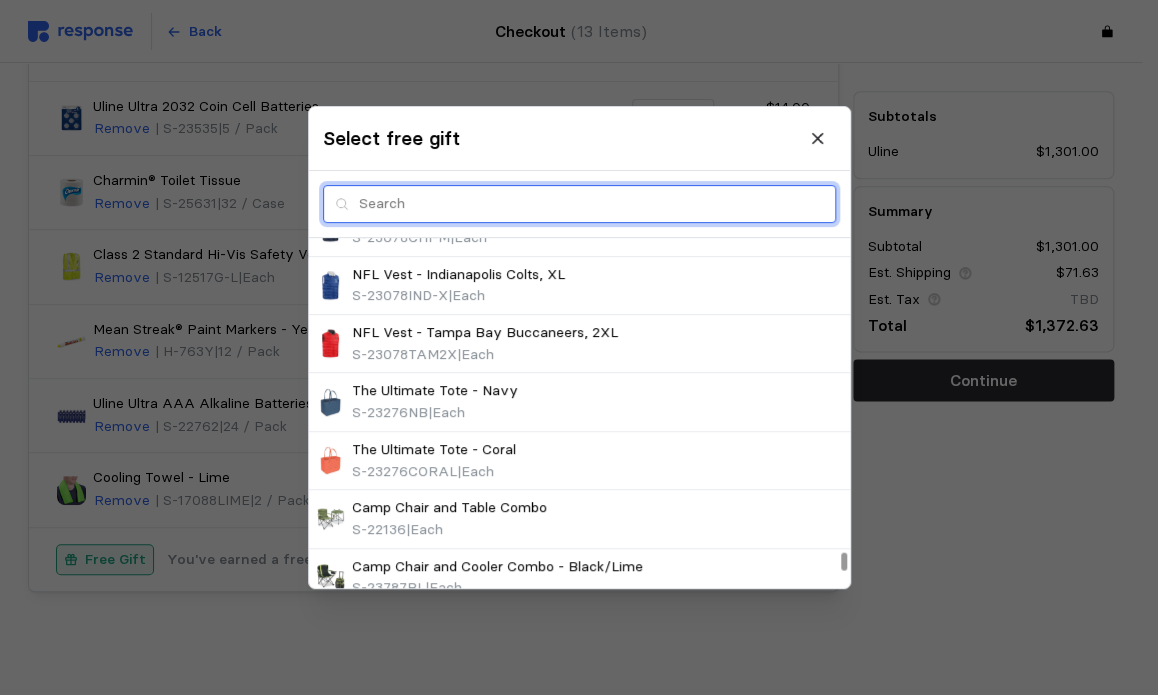 click at bounding box center (591, 204) 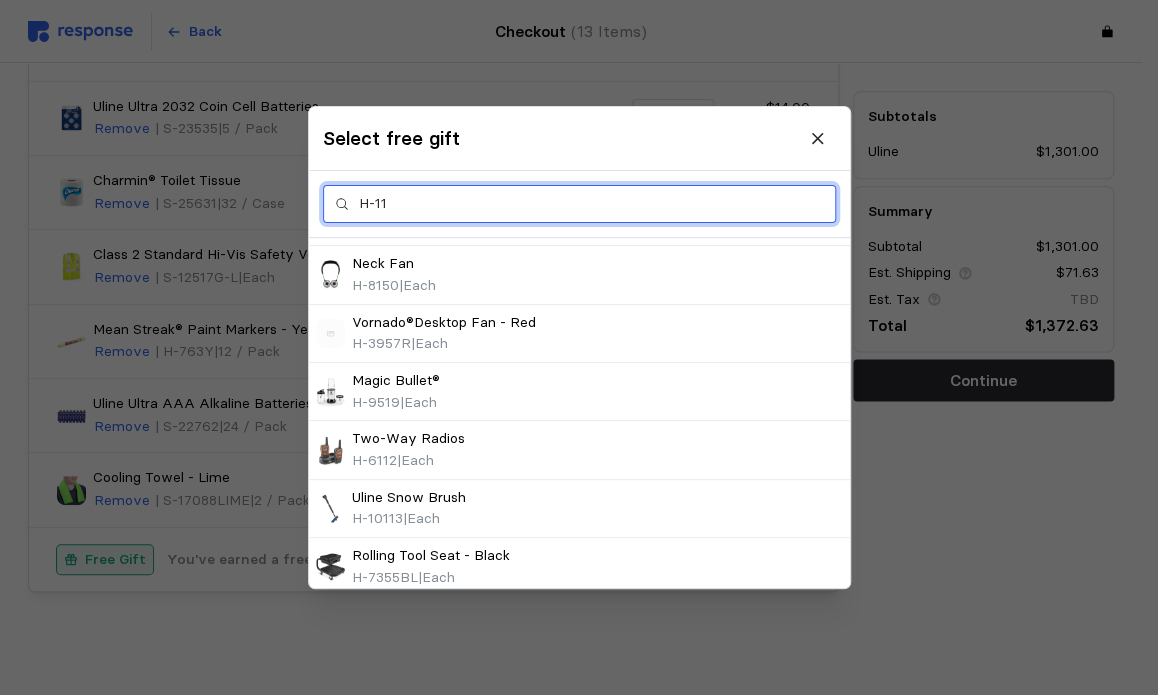 scroll, scrollTop: 288, scrollLeft: 0, axis: vertical 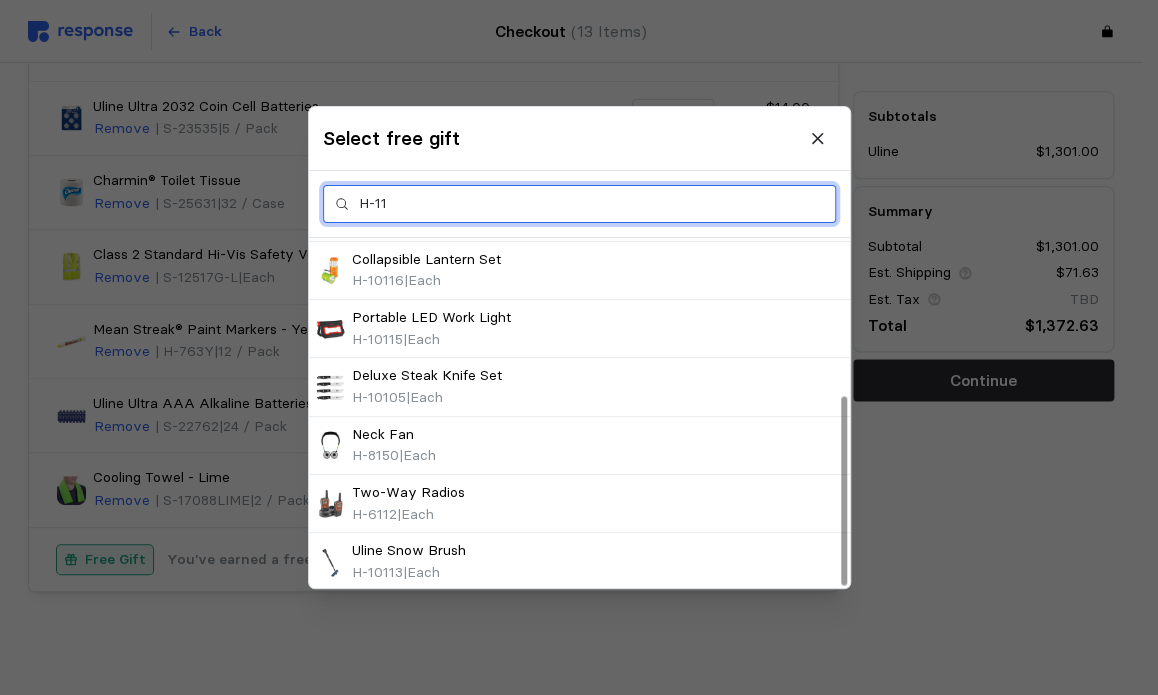 type on "H-11" 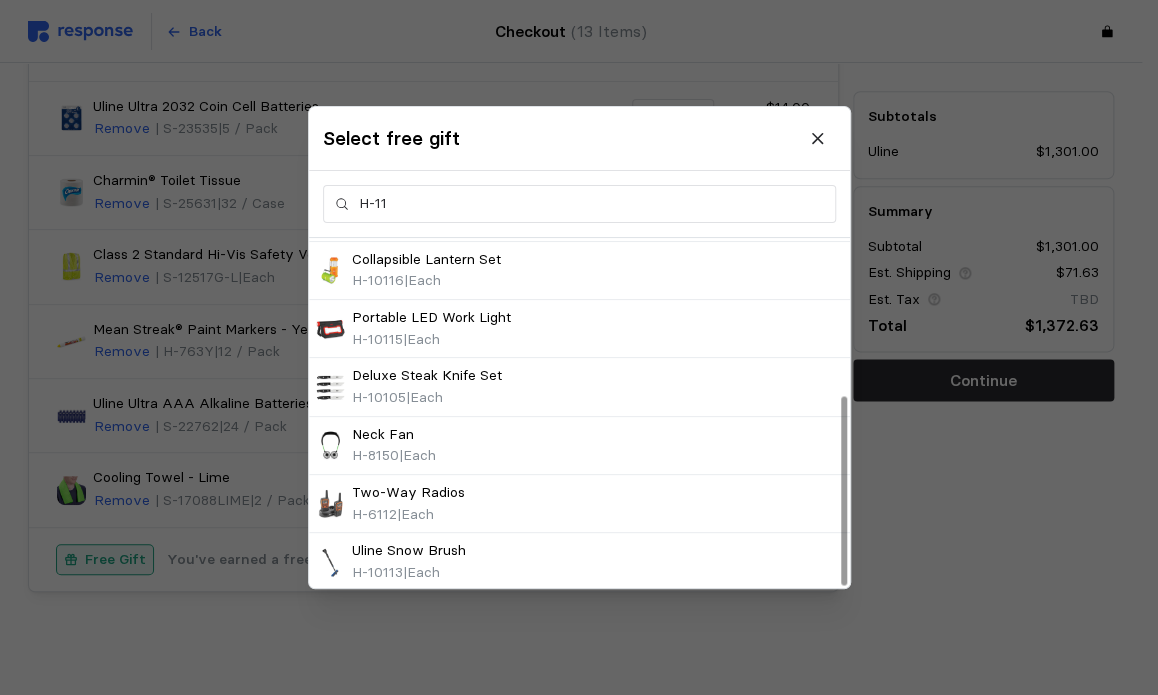 click at bounding box center (579, 347) 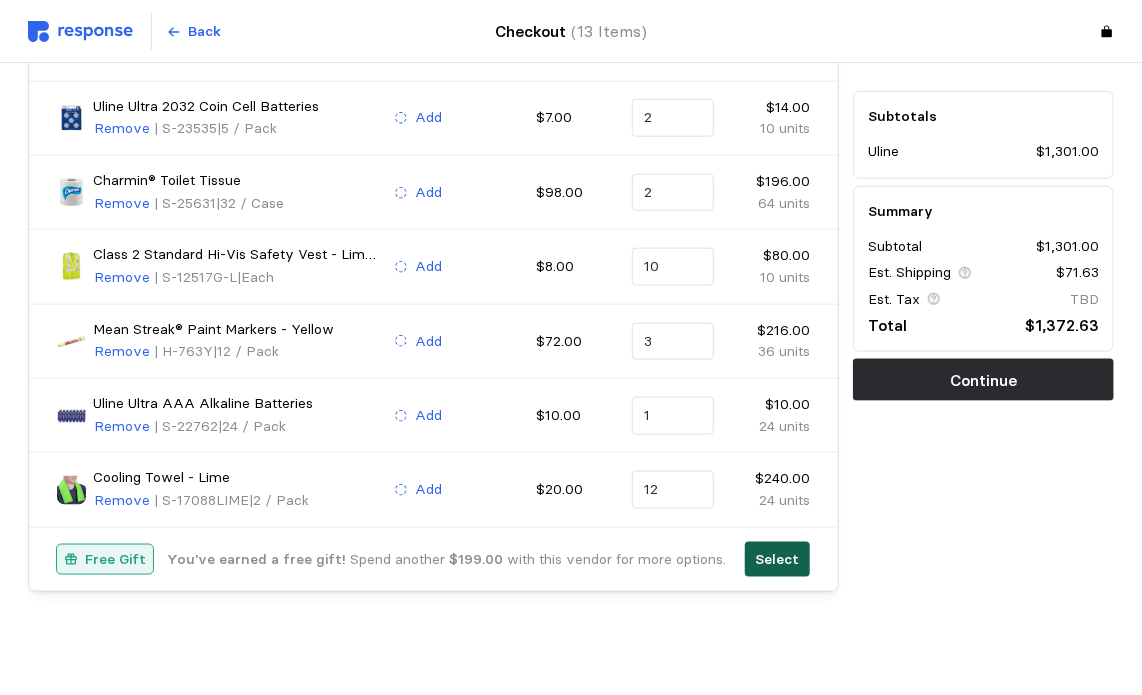 click on "Select" at bounding box center (777, 560) 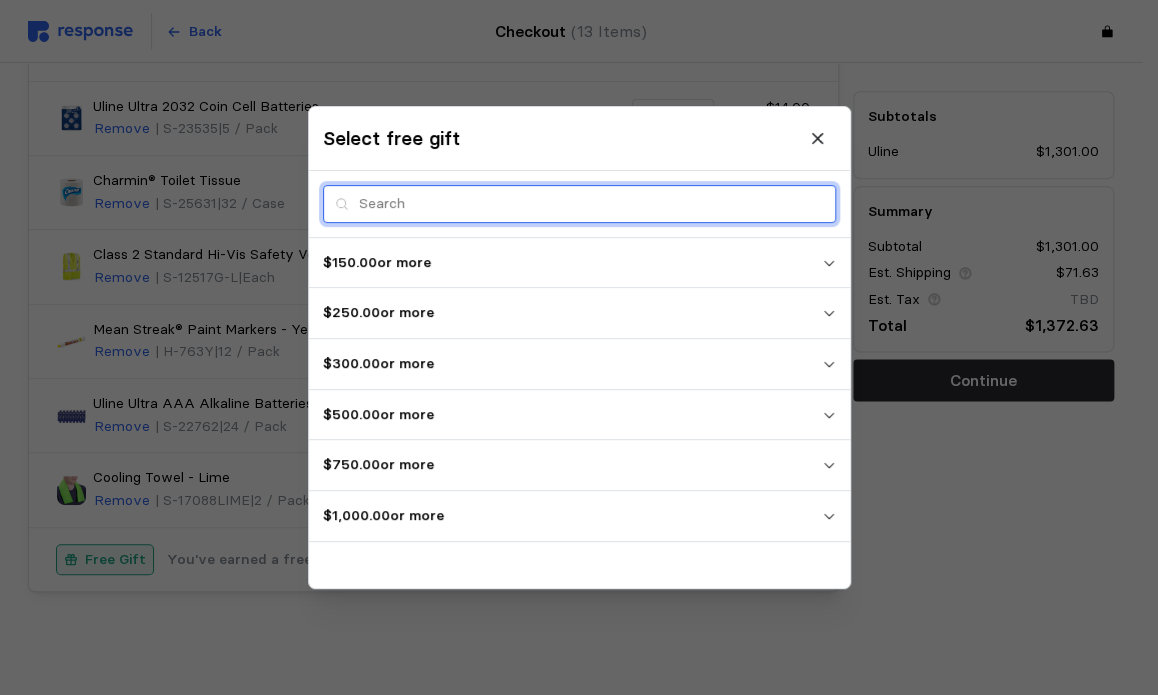 click at bounding box center (591, 204) 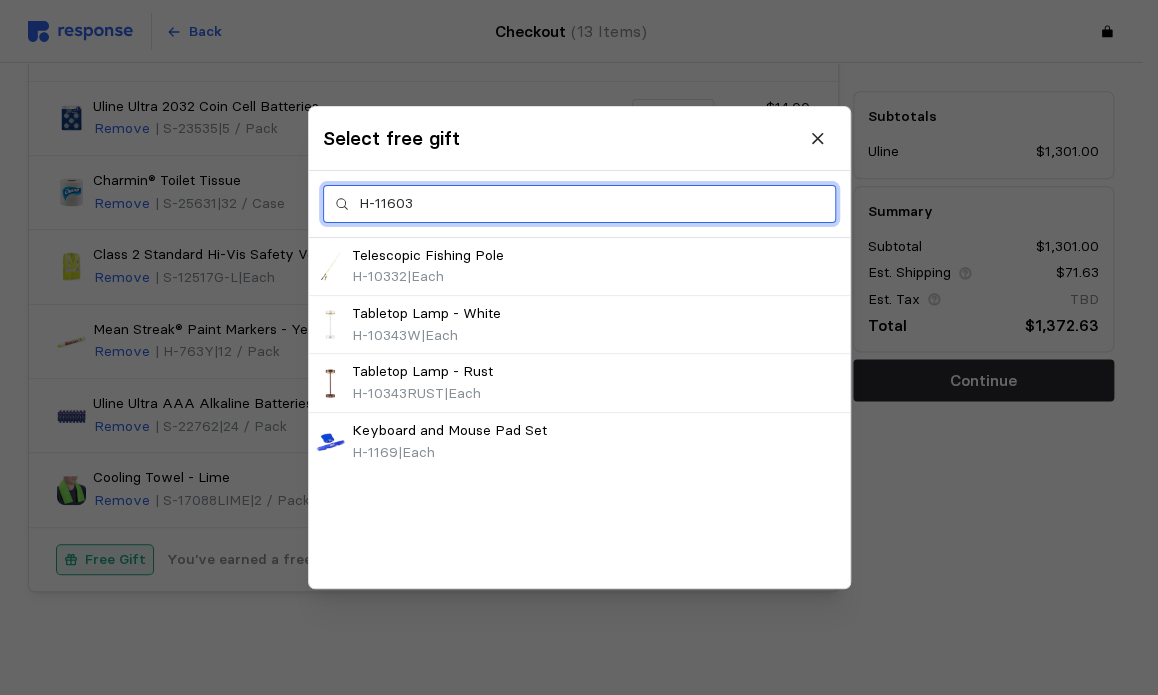 type on "H-11603" 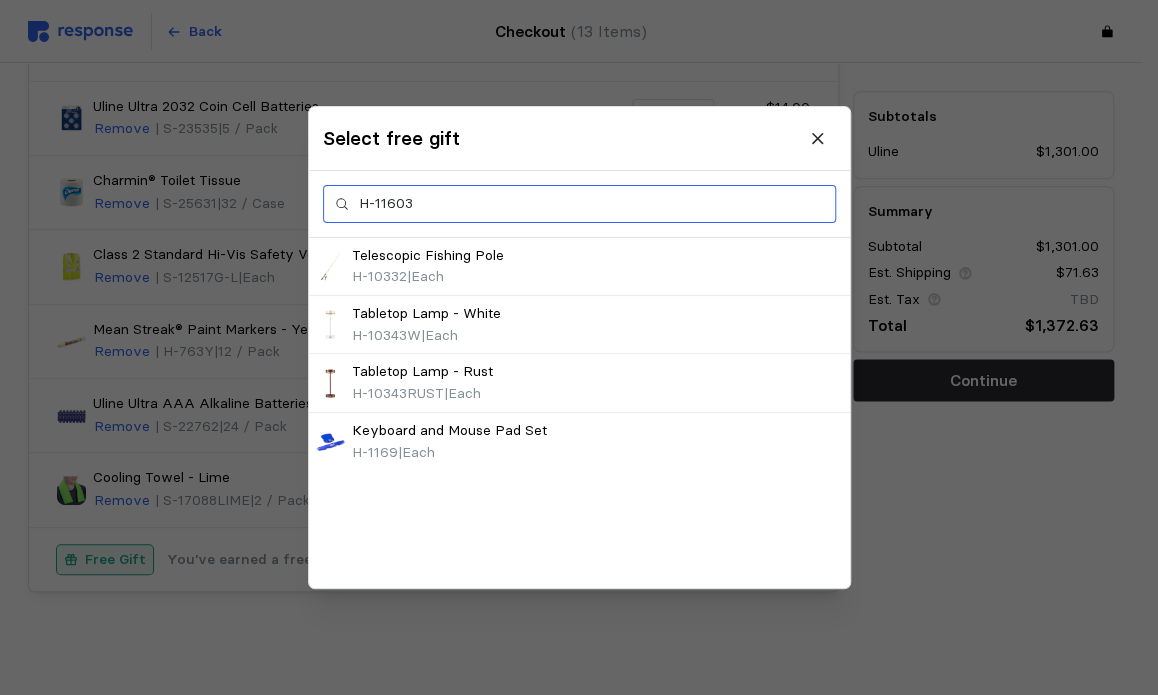 click 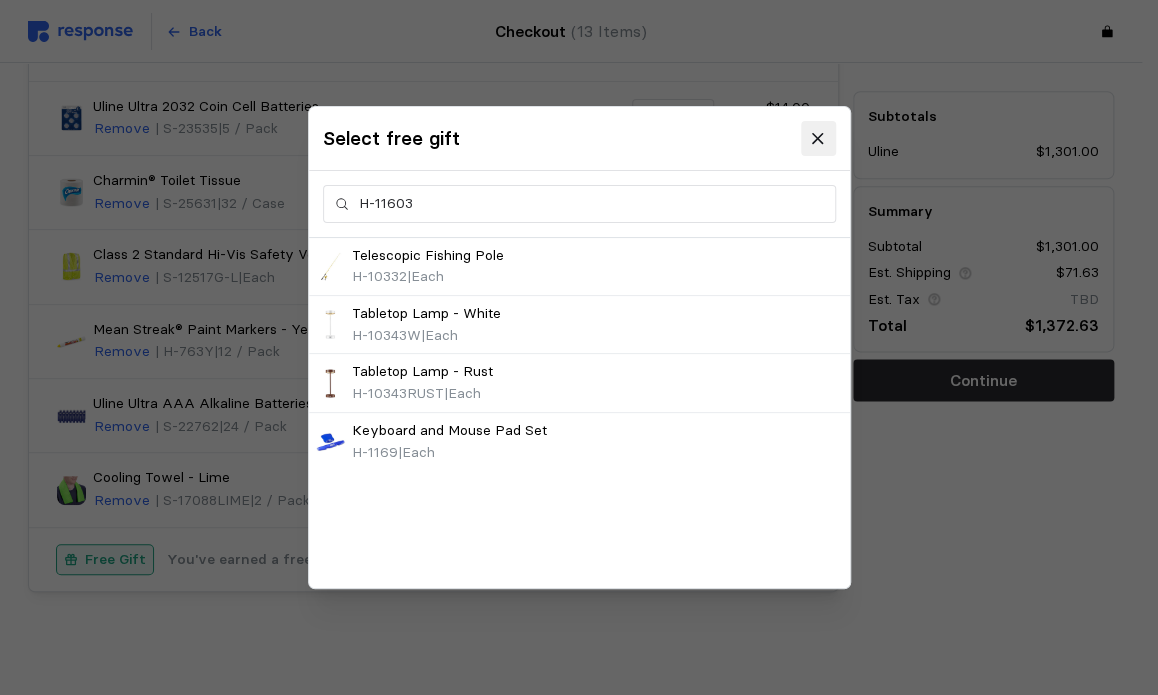 click 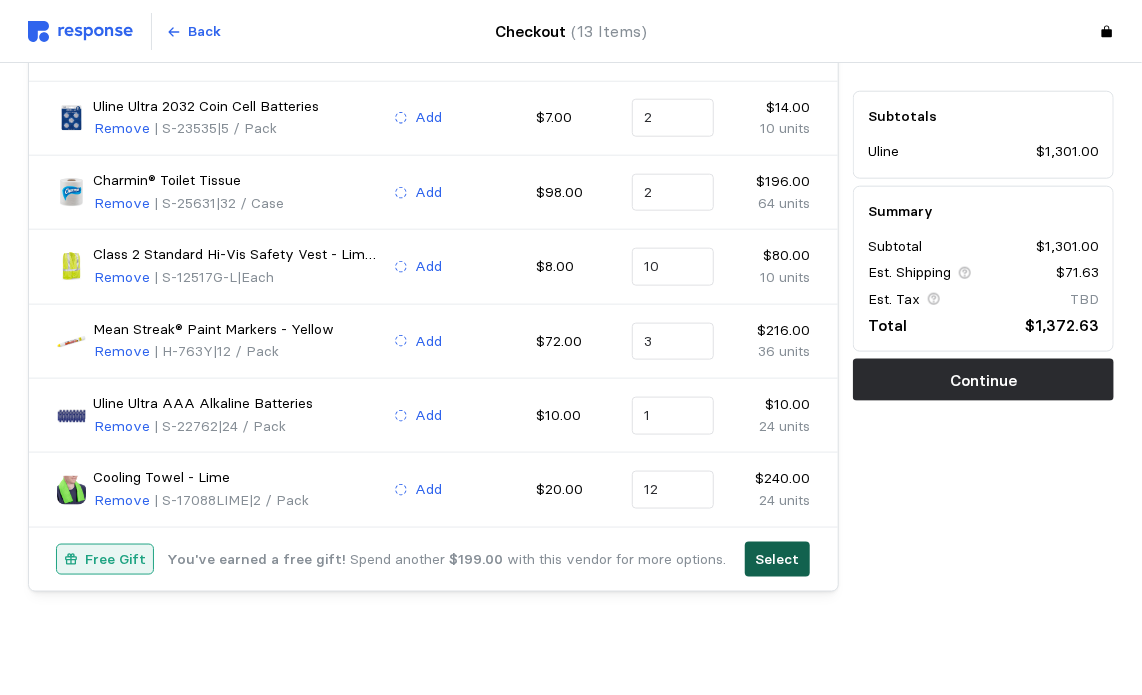 click on "Select" at bounding box center (778, 560) 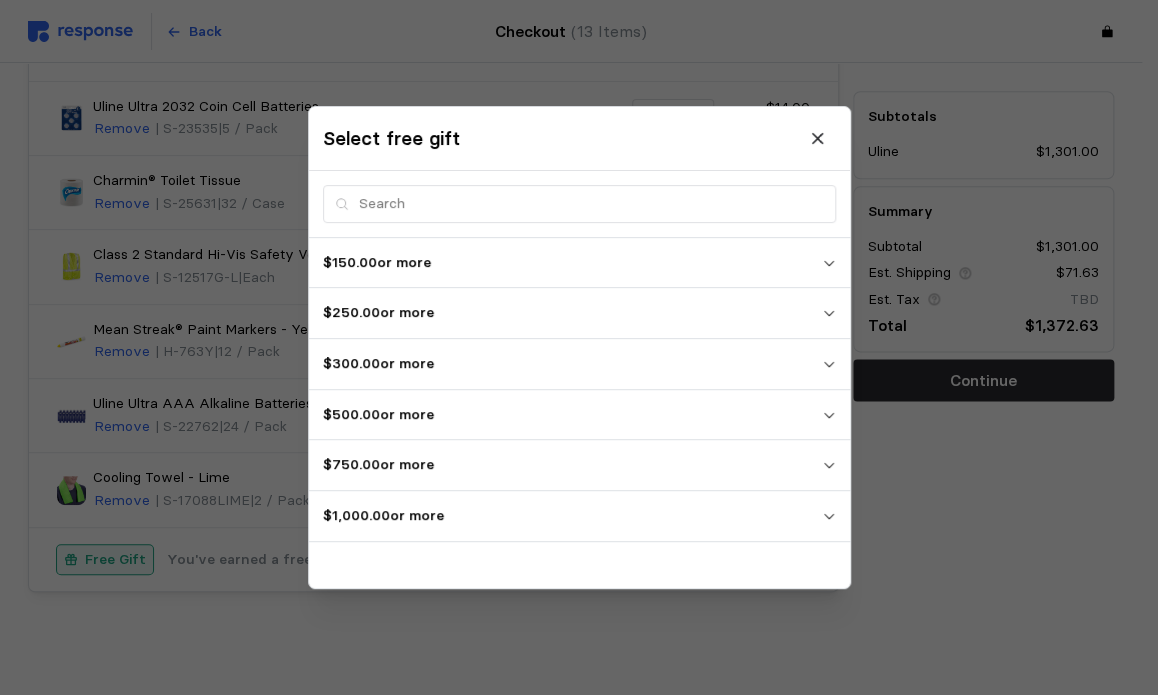 click on "$1,000.00  or more" at bounding box center [572, 516] 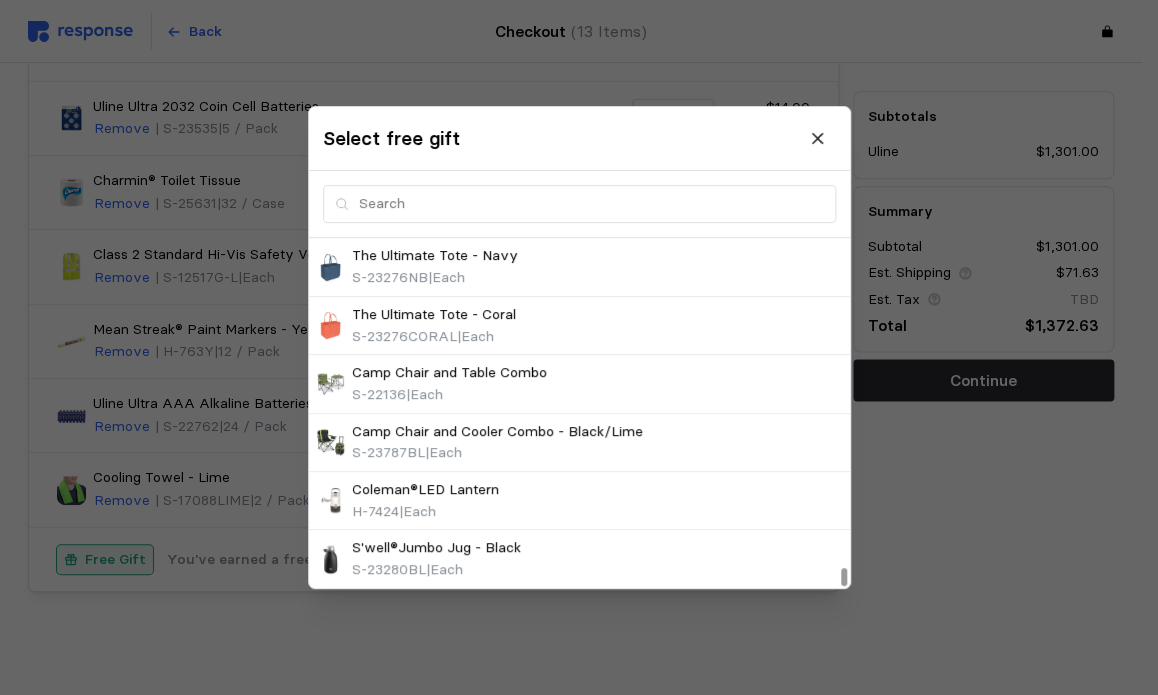 scroll, scrollTop: 8449, scrollLeft: 0, axis: vertical 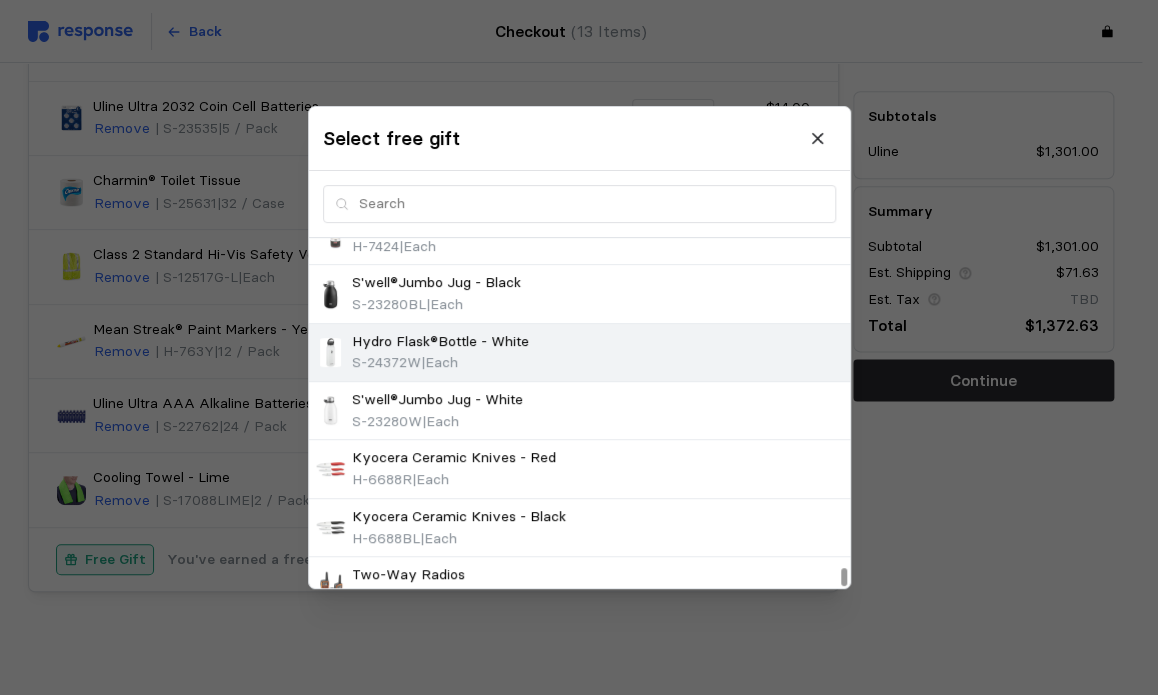 click on "Hydro Flask®Bottle - White   S-24372W  |  Each" at bounding box center (579, 352) 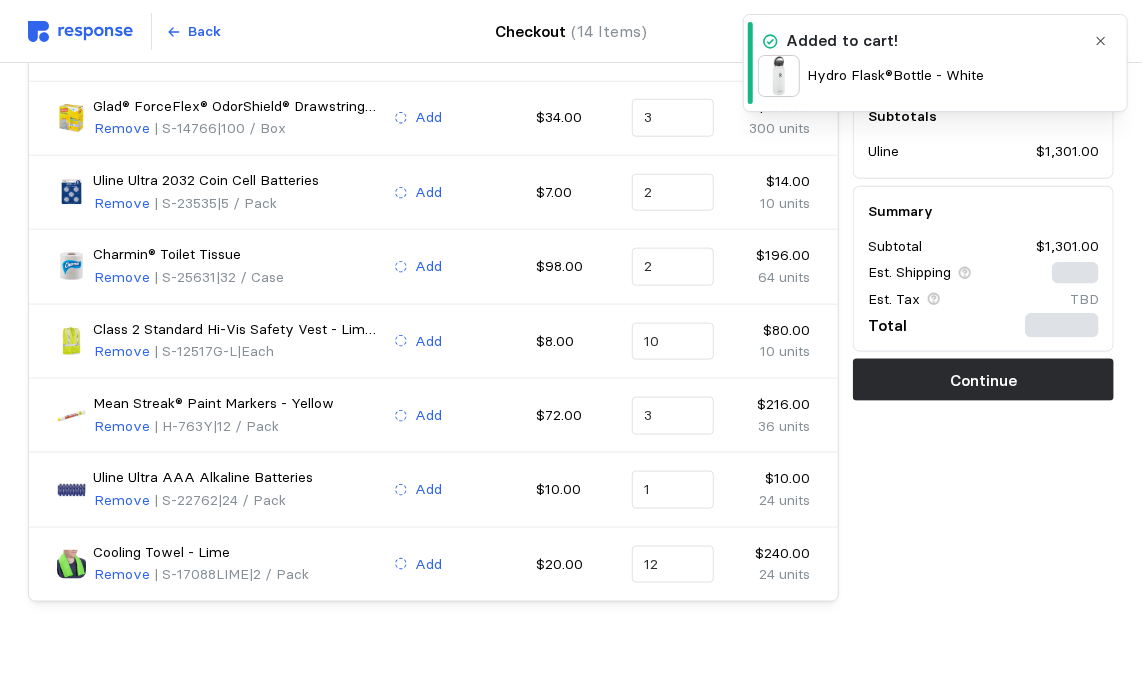 scroll, scrollTop: 88, scrollLeft: 0, axis: vertical 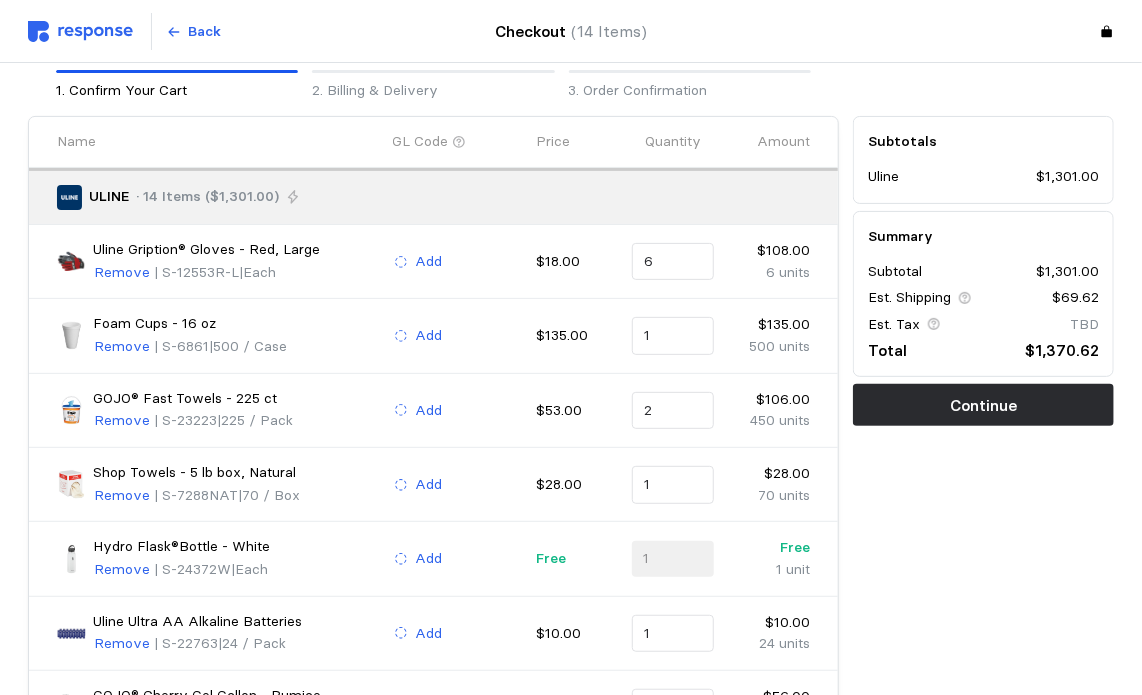 click on "Add" at bounding box center (458, 262) 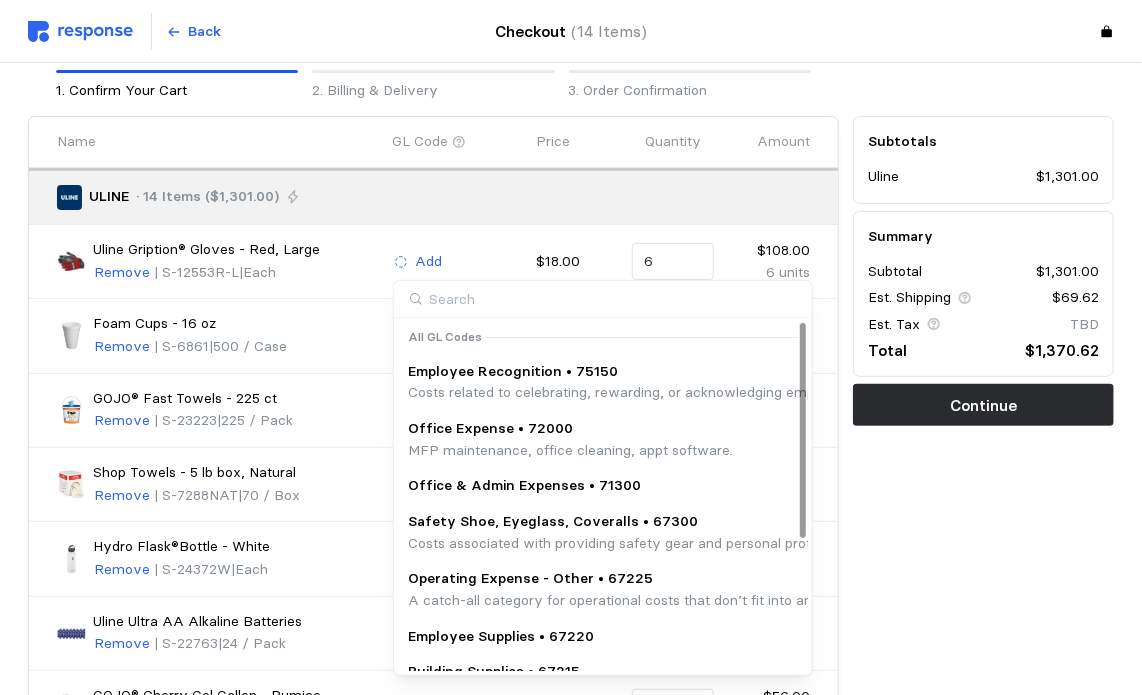 click on "Safety Shoe, Eyeglass, Coveralls • 67300" at bounding box center [867, 522] 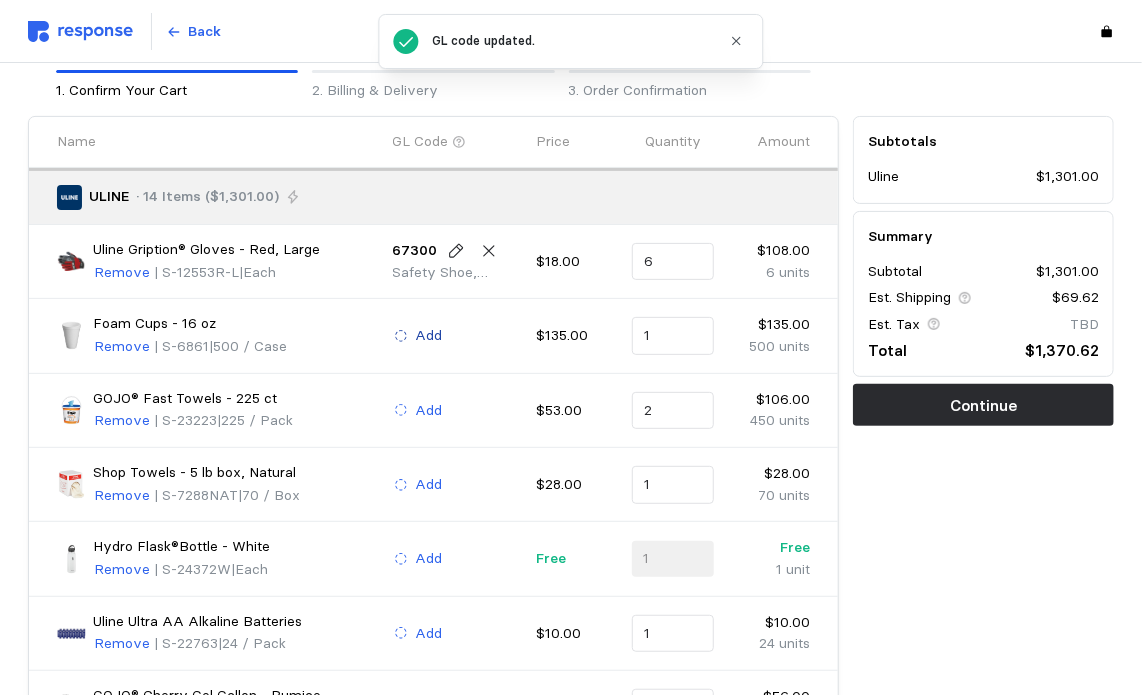 click on "Add" at bounding box center (429, 336) 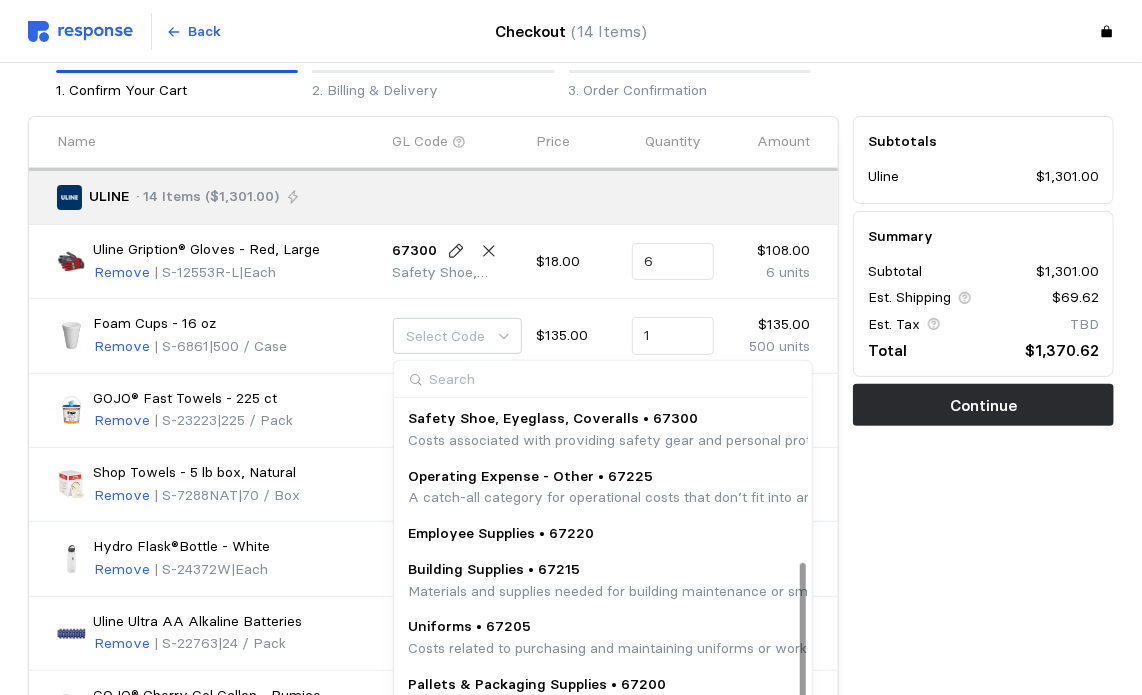 scroll, scrollTop: 300, scrollLeft: 0, axis: vertical 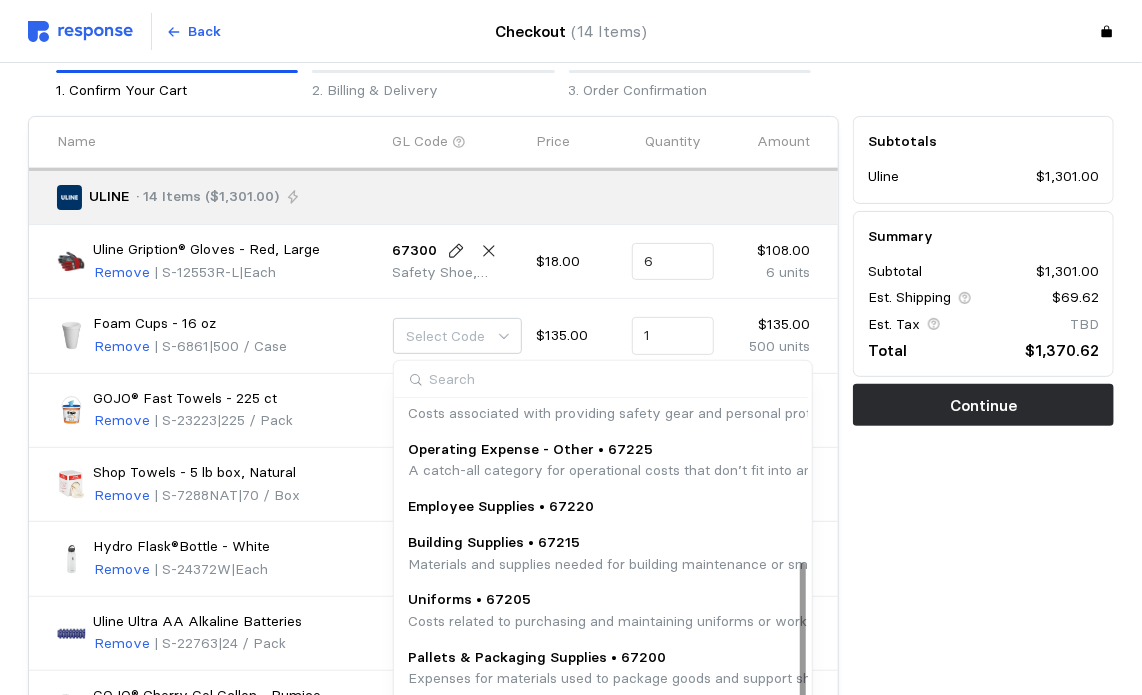 click on "Employee Supplies • 67220" at bounding box center [501, 507] 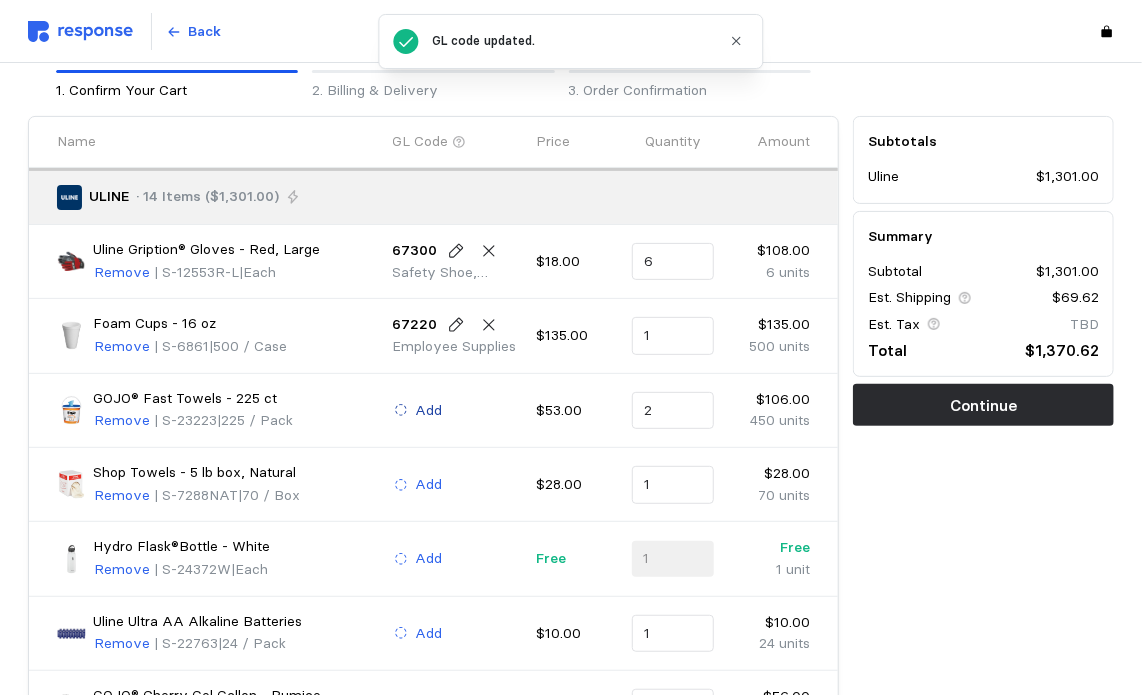 click on "Add" at bounding box center [429, 411] 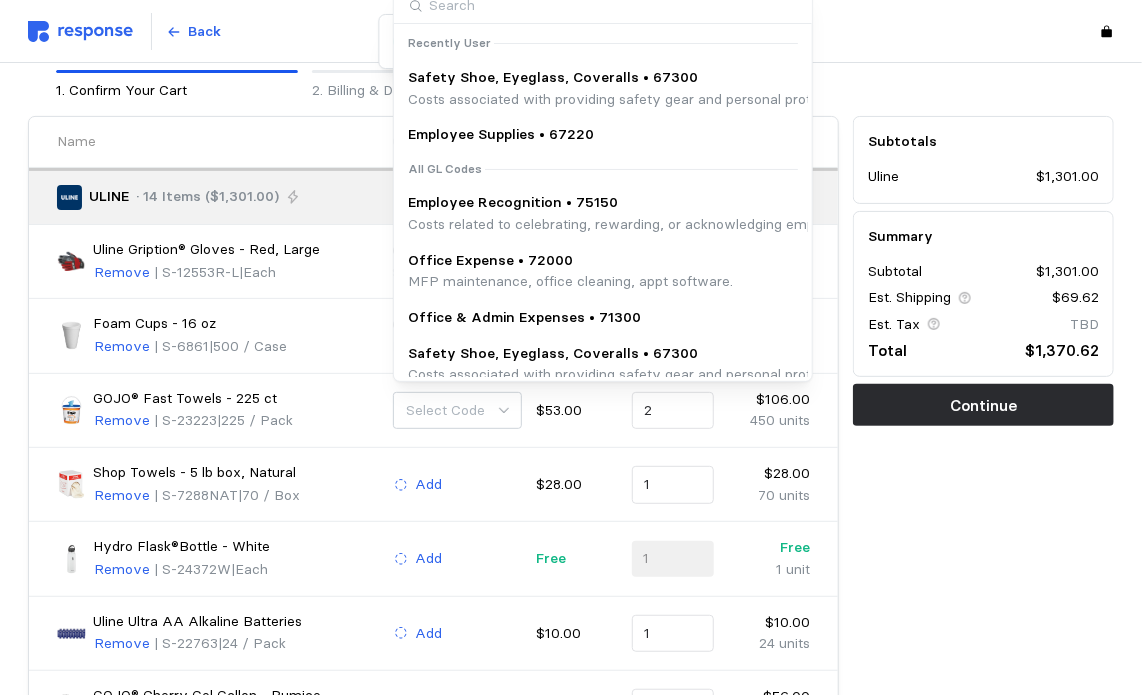 scroll, scrollTop: 74, scrollLeft: 0, axis: vertical 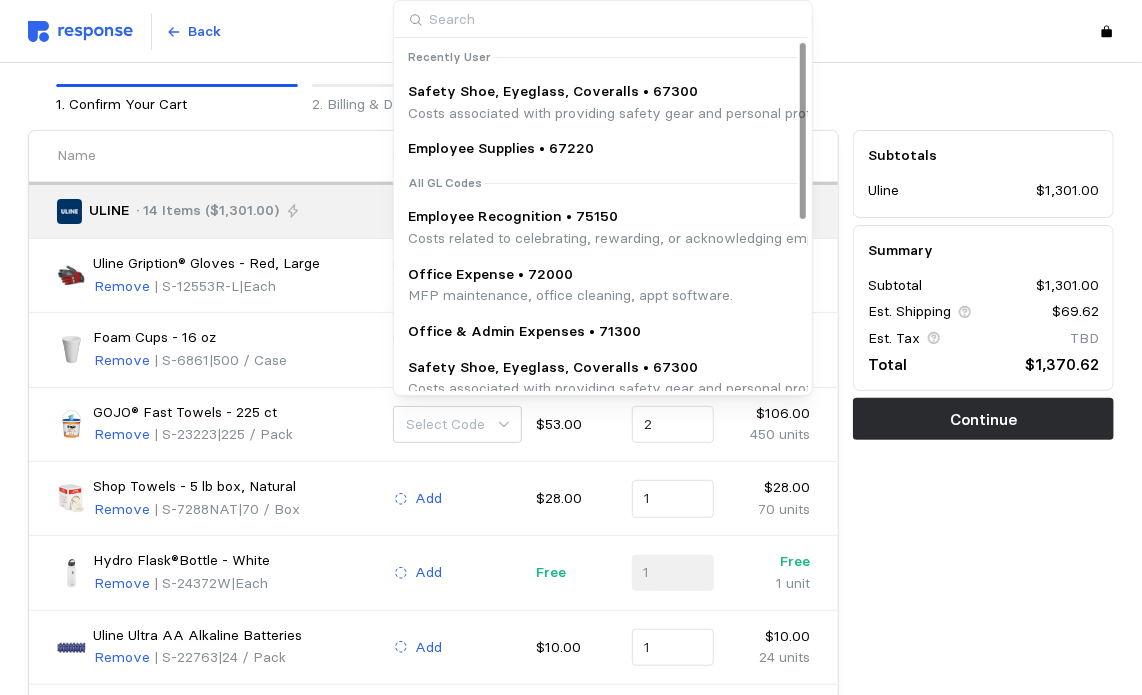 click on "Employee Supplies • 67220" at bounding box center [501, 149] 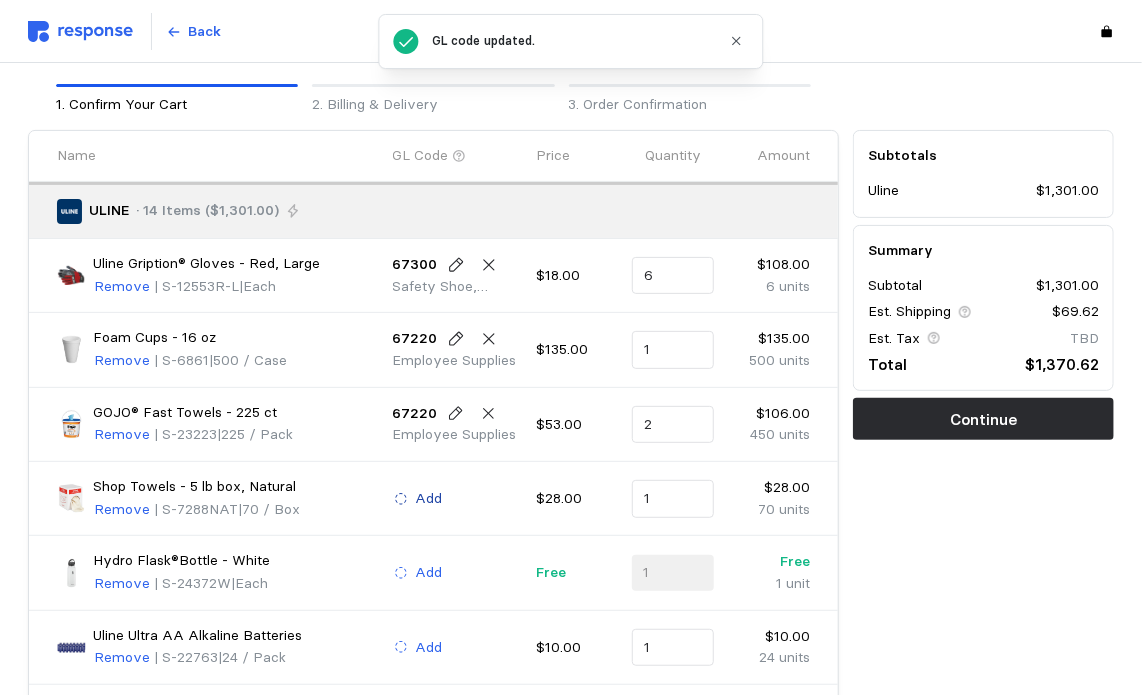 click on "Add" at bounding box center [429, 499] 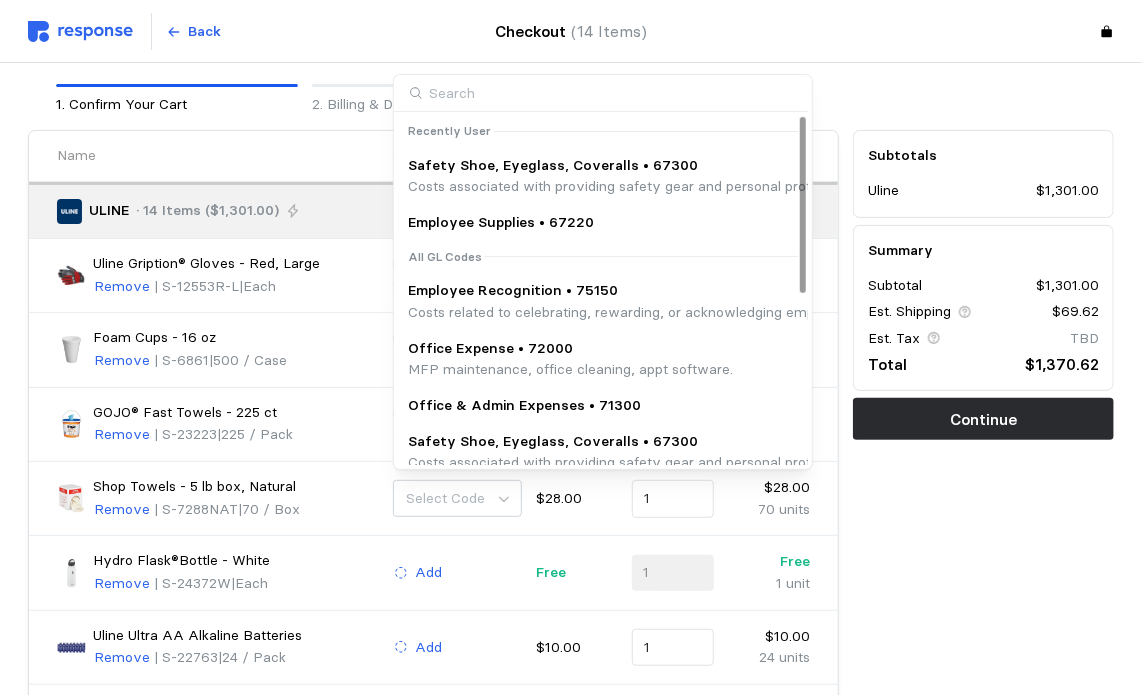 click on "Employee Supplies • 67220" at bounding box center [501, 223] 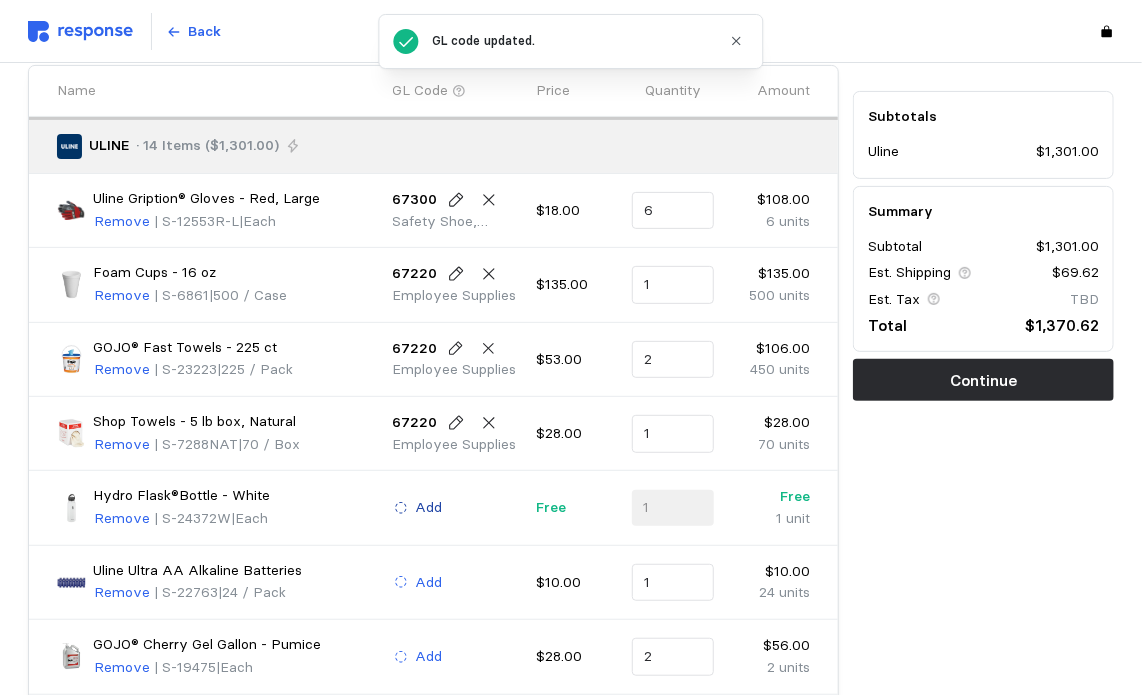 scroll, scrollTop: 174, scrollLeft: 0, axis: vertical 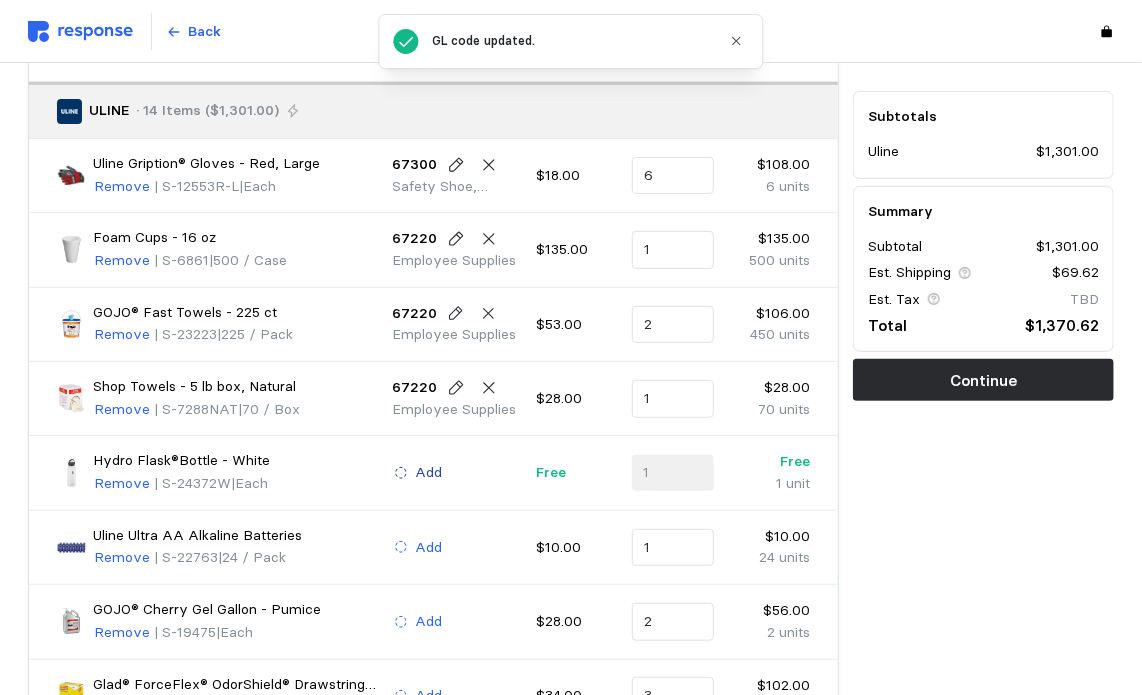 click on "Add" at bounding box center (429, 473) 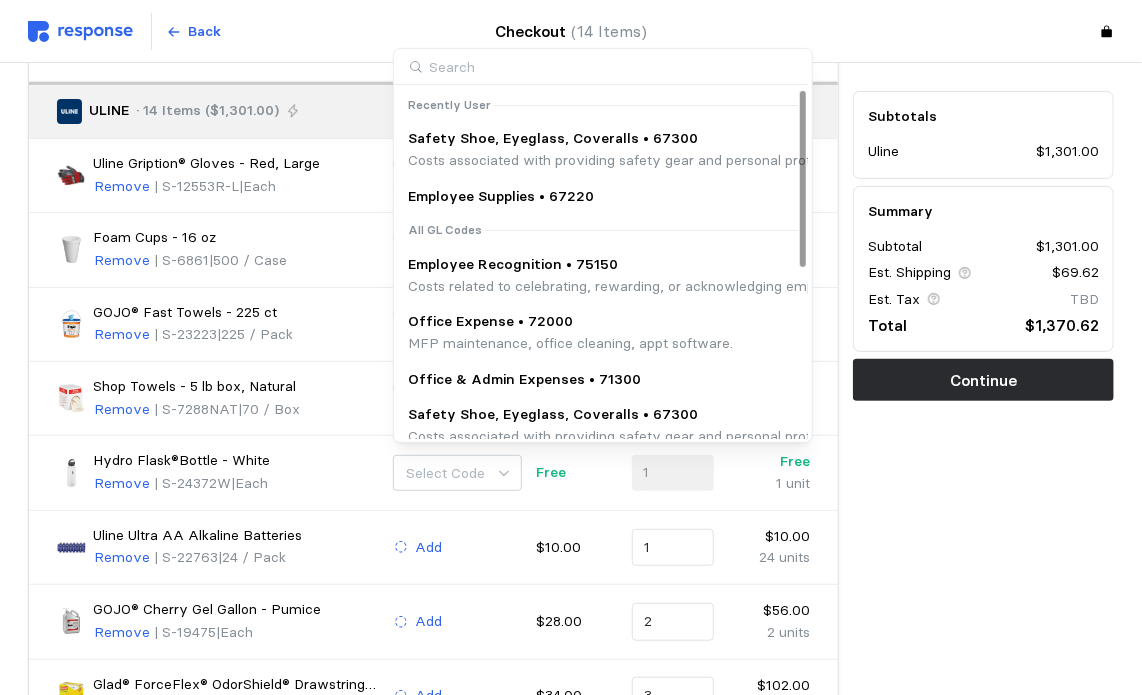click on "Employee Recognition • 75150" at bounding box center [897, 265] 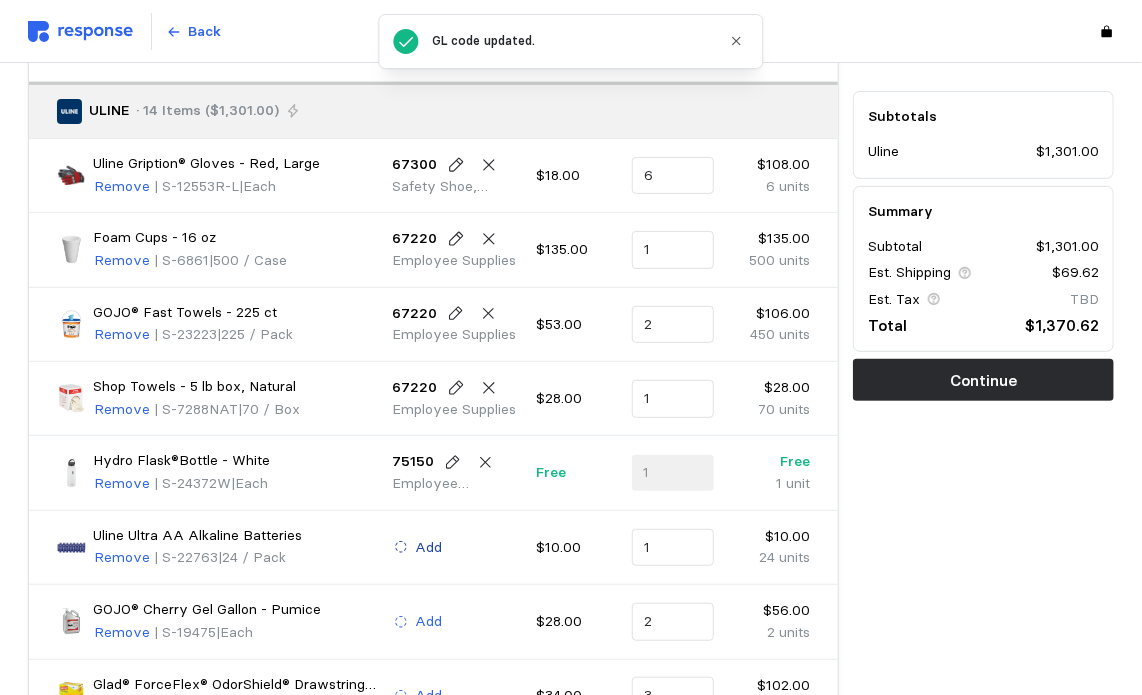 click on "Add" at bounding box center (429, 548) 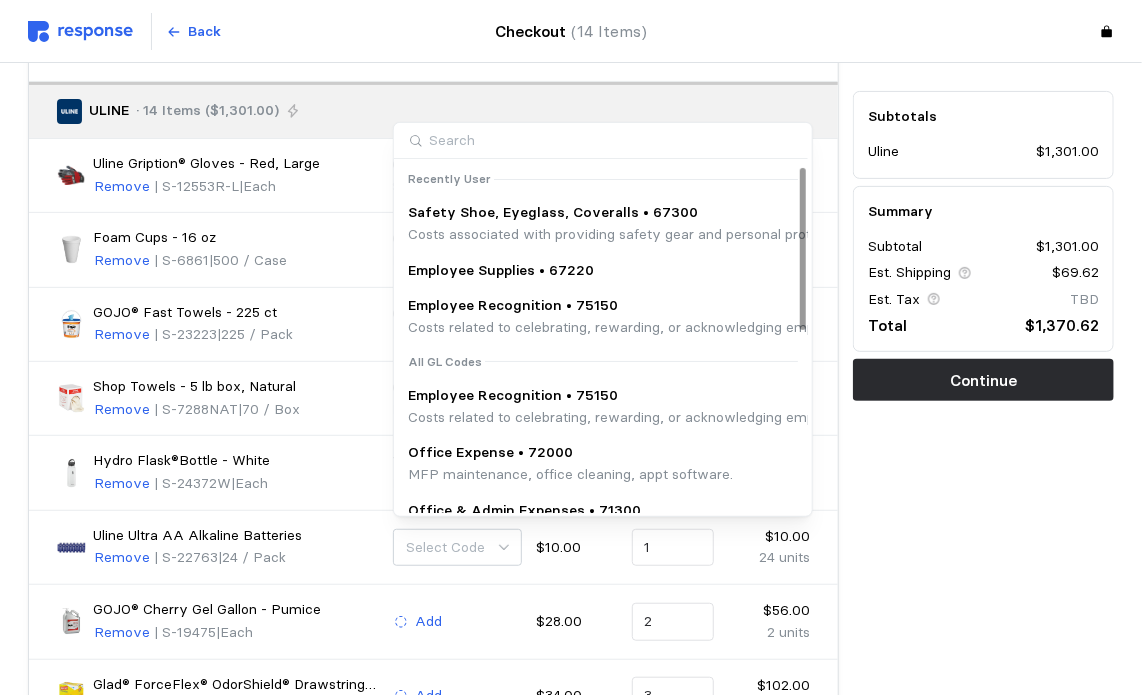 scroll, scrollTop: 100, scrollLeft: 0, axis: vertical 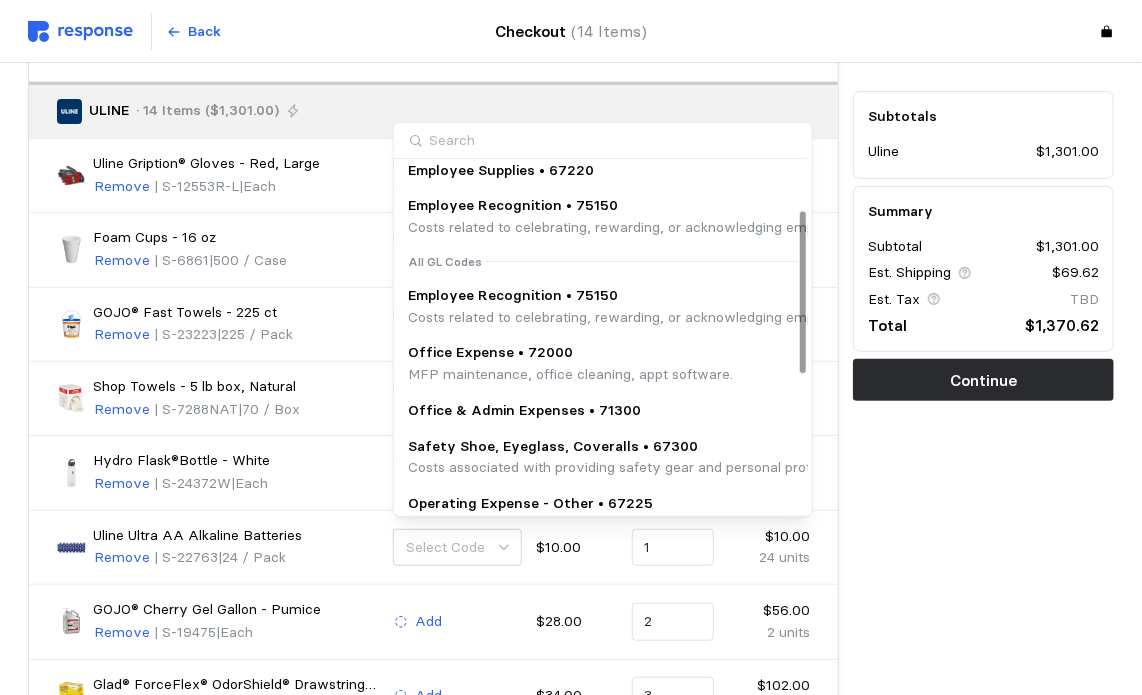 click on "Office Expense • 72000" at bounding box center (570, 353) 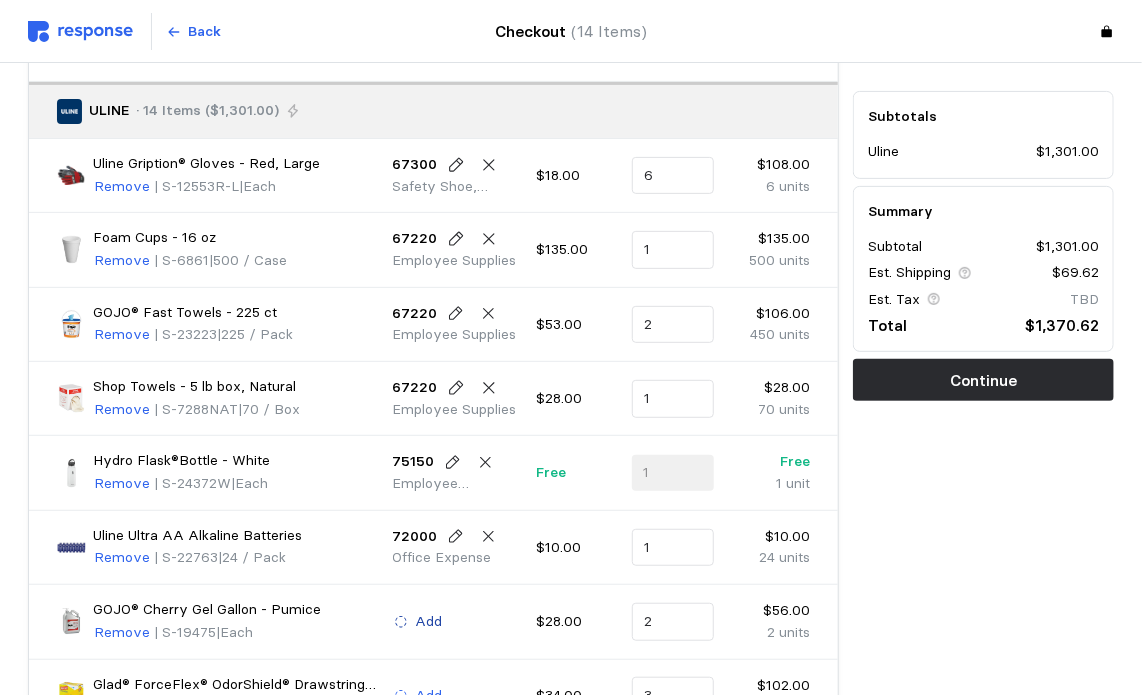 click on "Add" at bounding box center (429, 622) 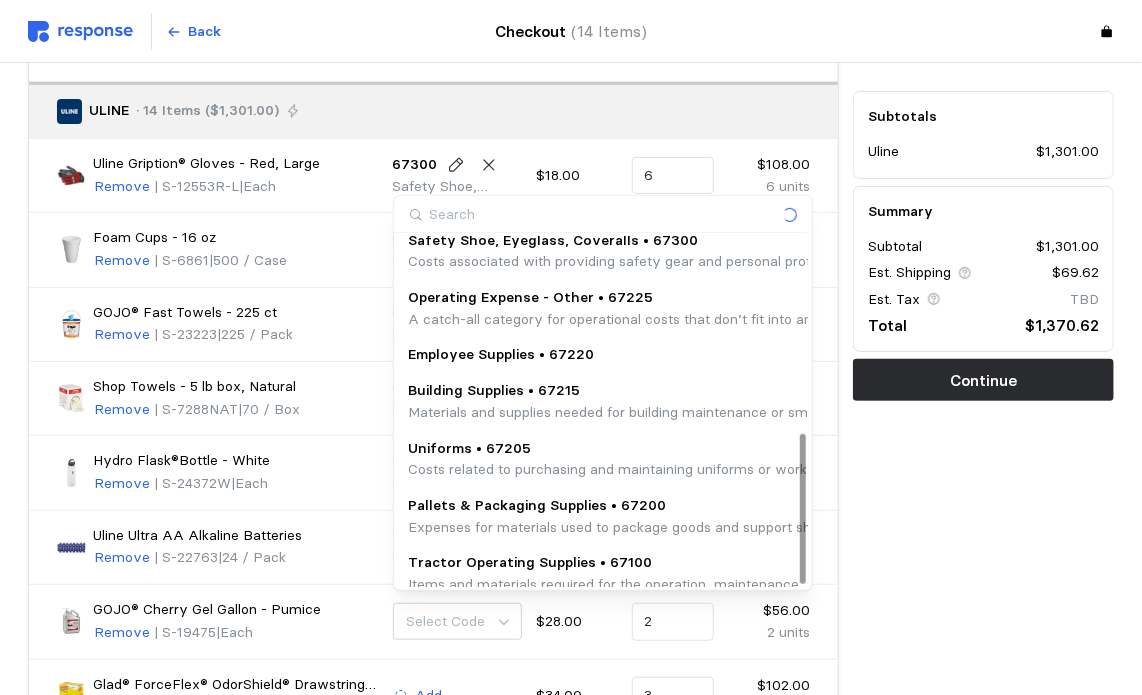 scroll, scrollTop: 452, scrollLeft: 0, axis: vertical 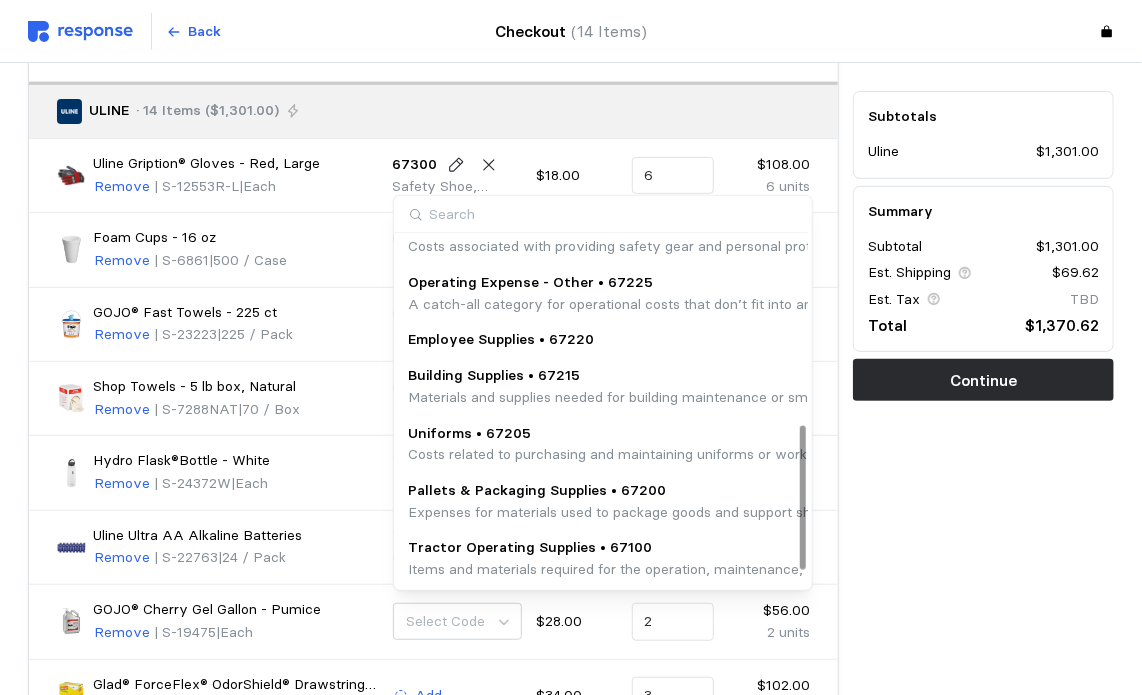 click on "Subtotals Uline $1,301.00 Summary Subtotal $1,301.00 Est. Shipping $69.62 Est. Tax TBD Total $1,370.62 Continue" at bounding box center (983, 605) 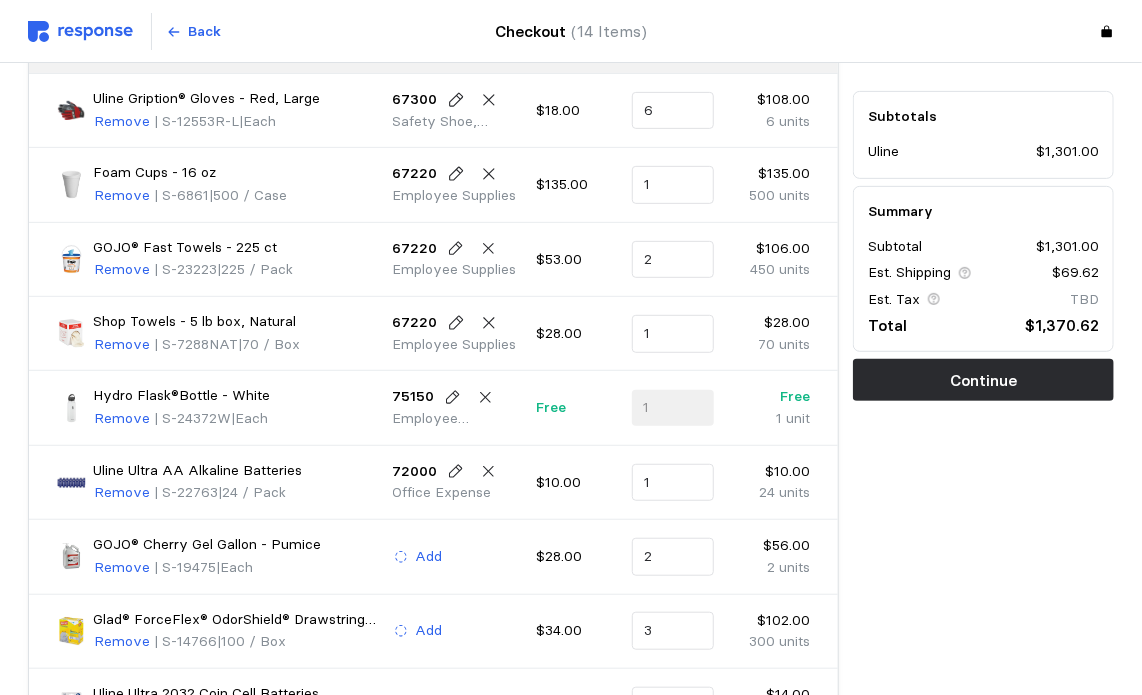 scroll, scrollTop: 274, scrollLeft: 0, axis: vertical 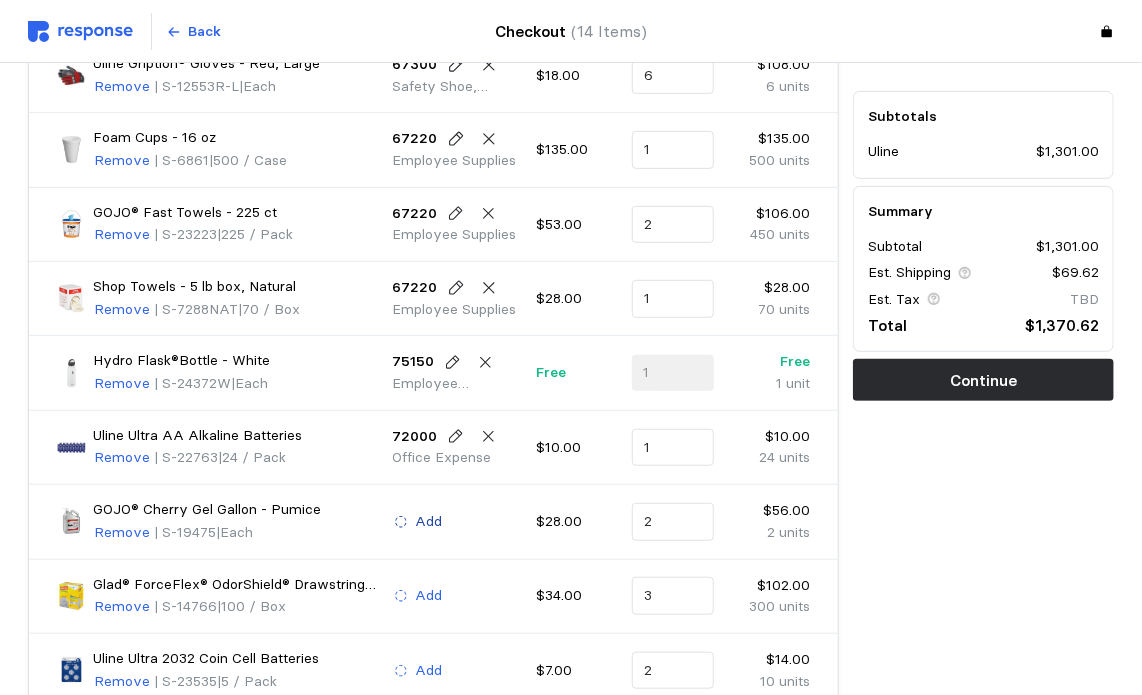 click on "Add" at bounding box center [429, 522] 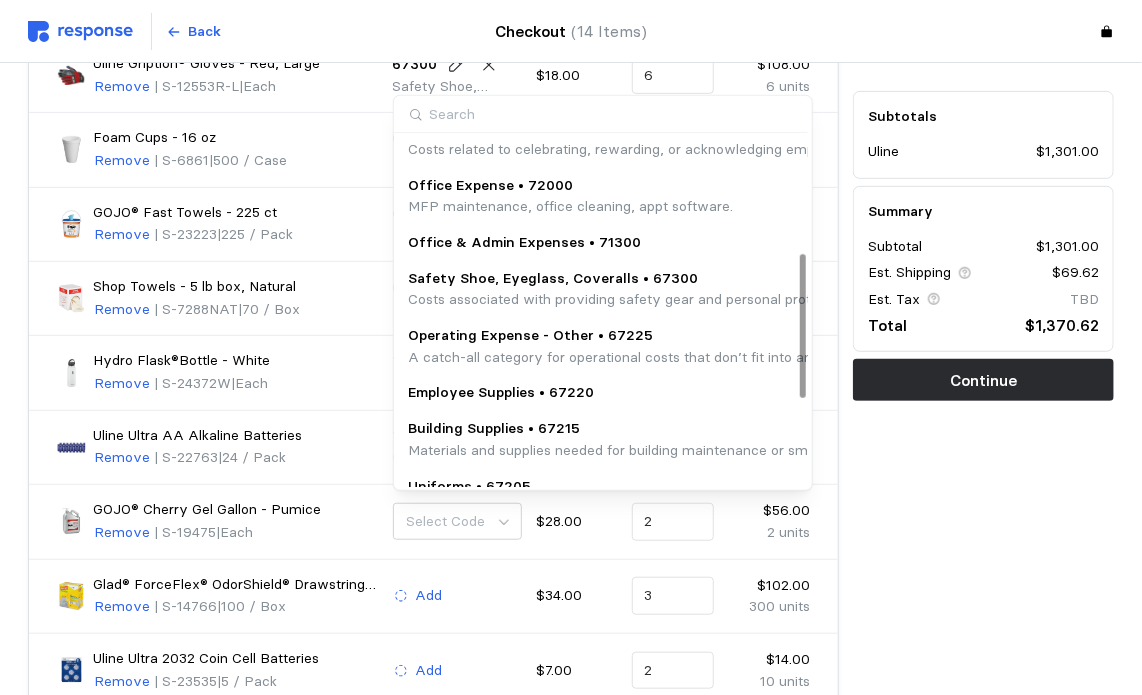 scroll, scrollTop: 300, scrollLeft: 0, axis: vertical 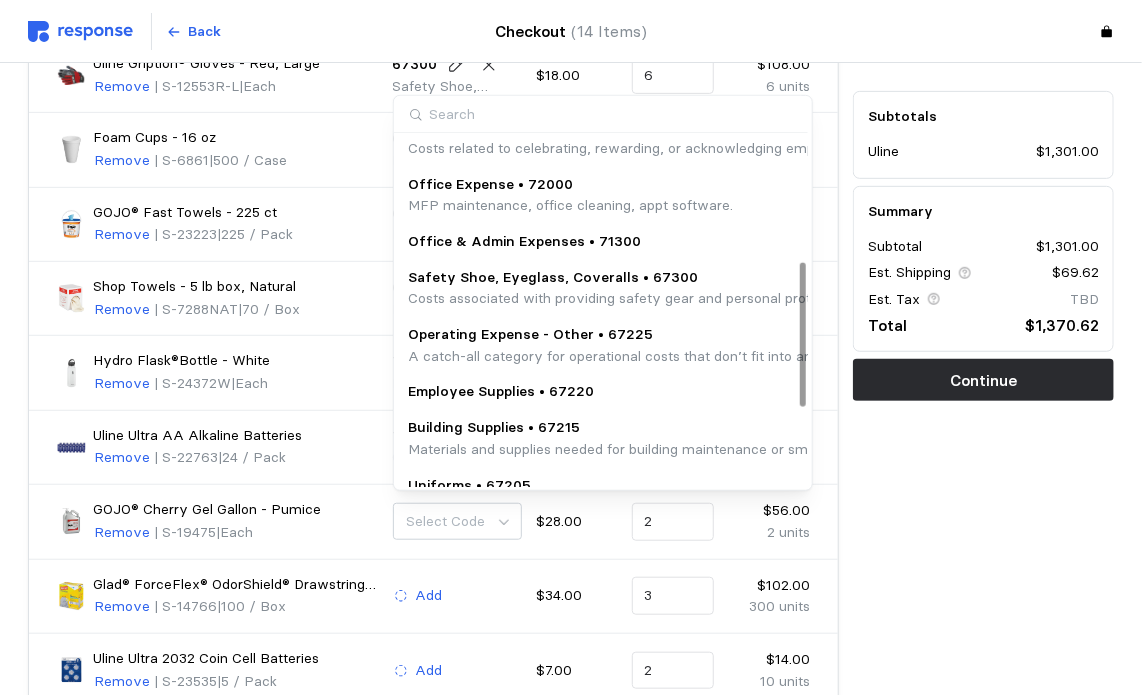 click on "Costs associated with providing safety gear and personal protective equipment (PPE) for employees, including shoes, glasses, and coveralls." at bounding box center [867, 299] 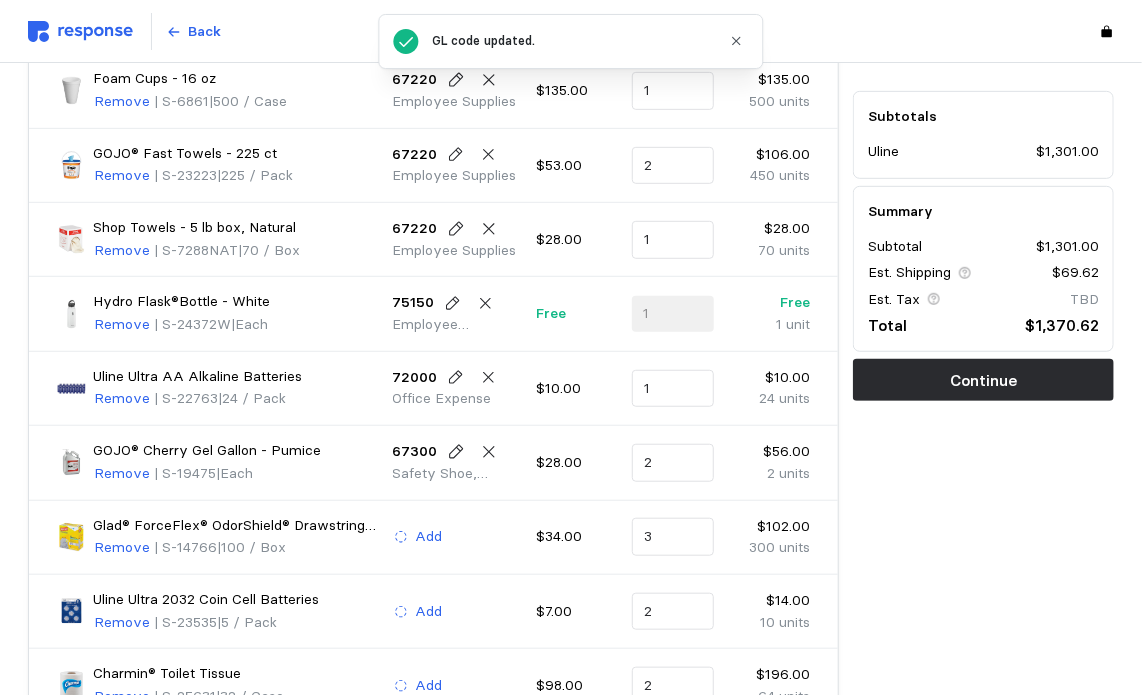scroll, scrollTop: 374, scrollLeft: 0, axis: vertical 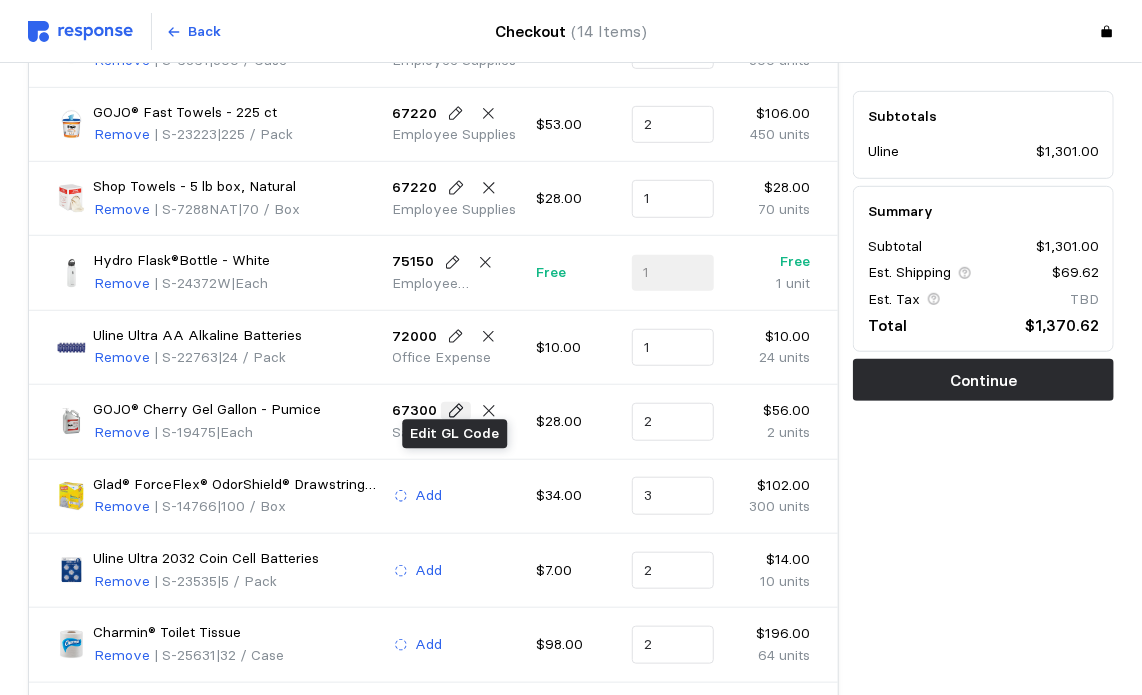 click 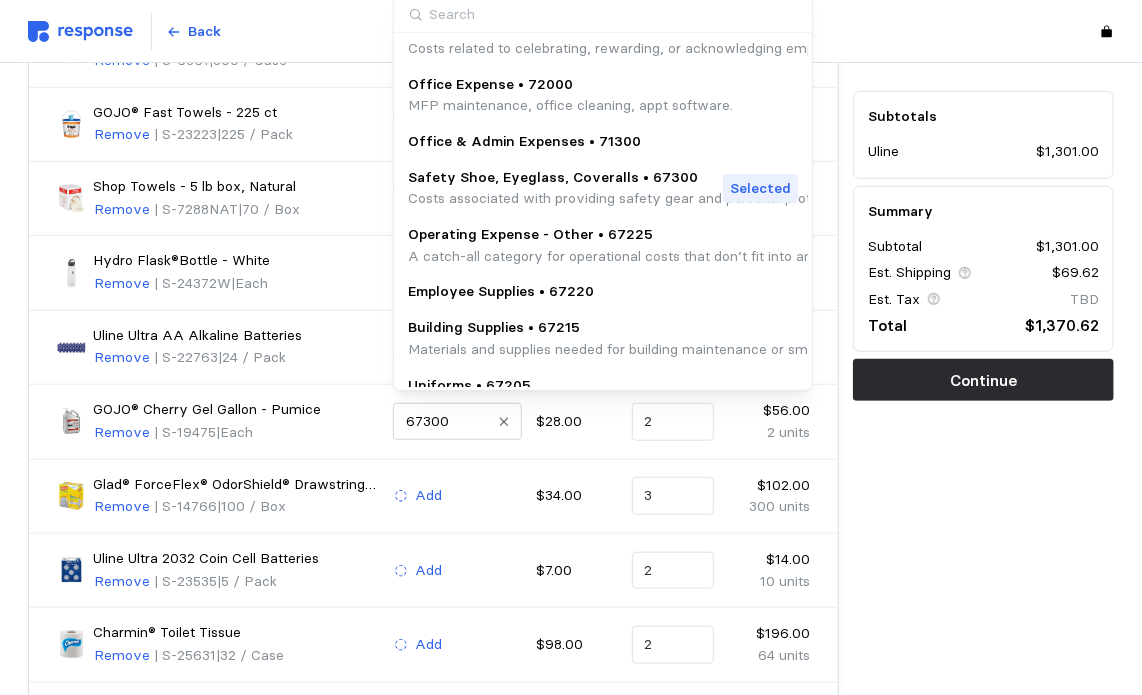 scroll, scrollTop: 369, scrollLeft: 0, axis: vertical 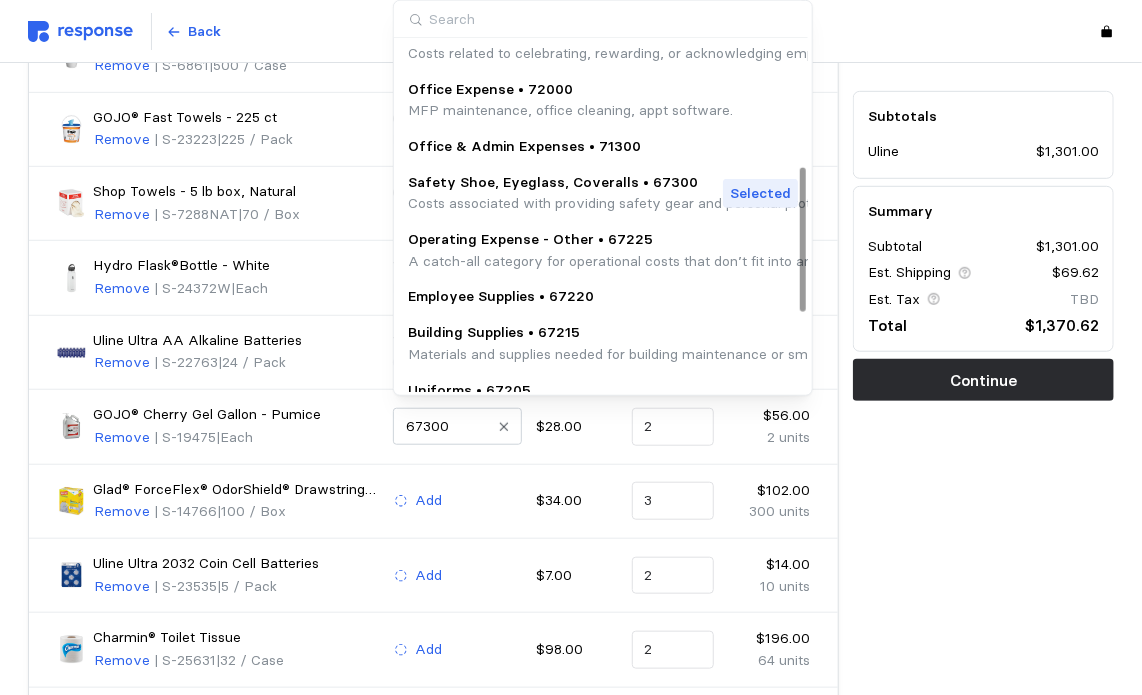 click on "Employee Supplies • 67220" at bounding box center (501, 297) 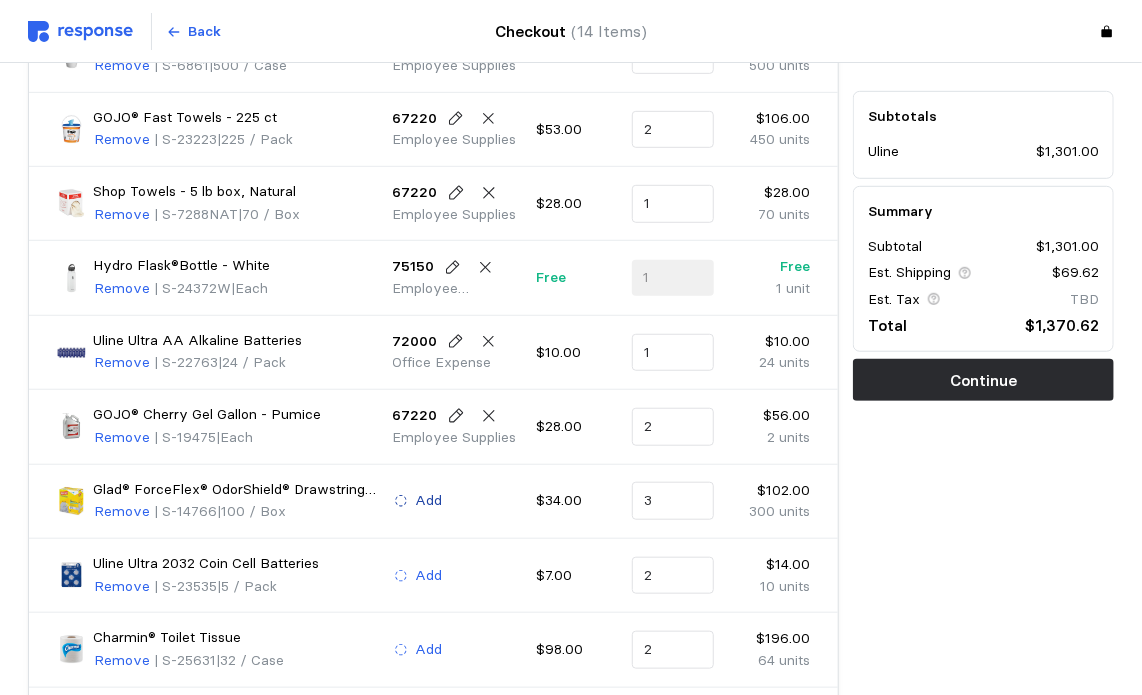 click on "Add" at bounding box center (429, 501) 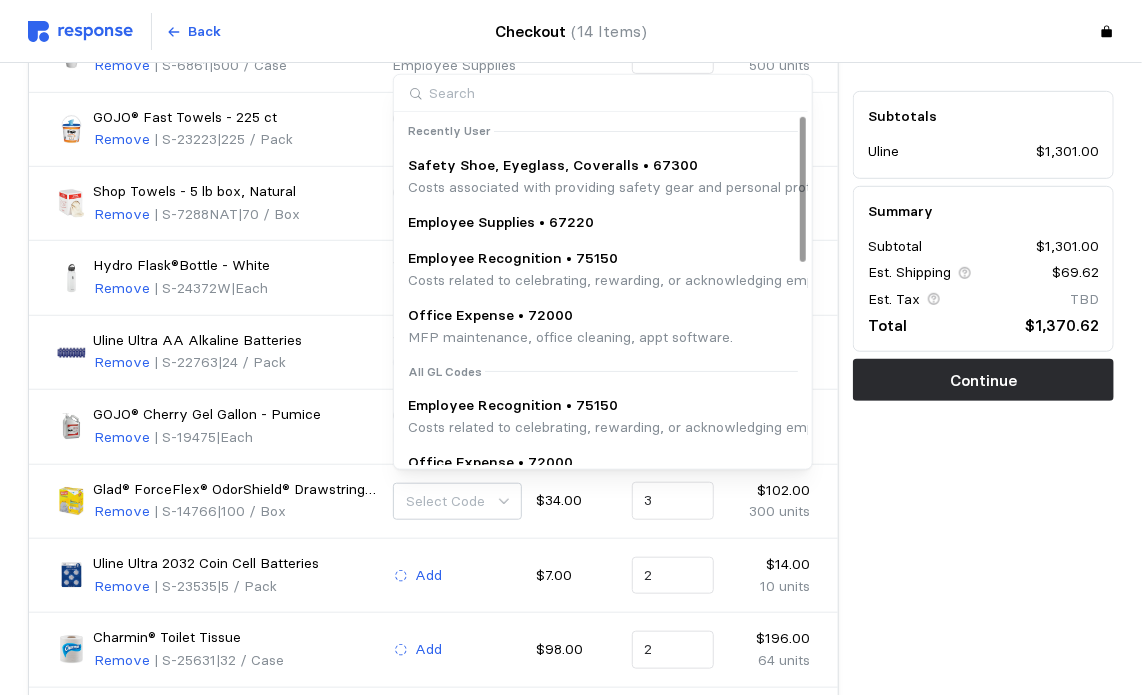click on "Office Expense • 72000" at bounding box center [570, 316] 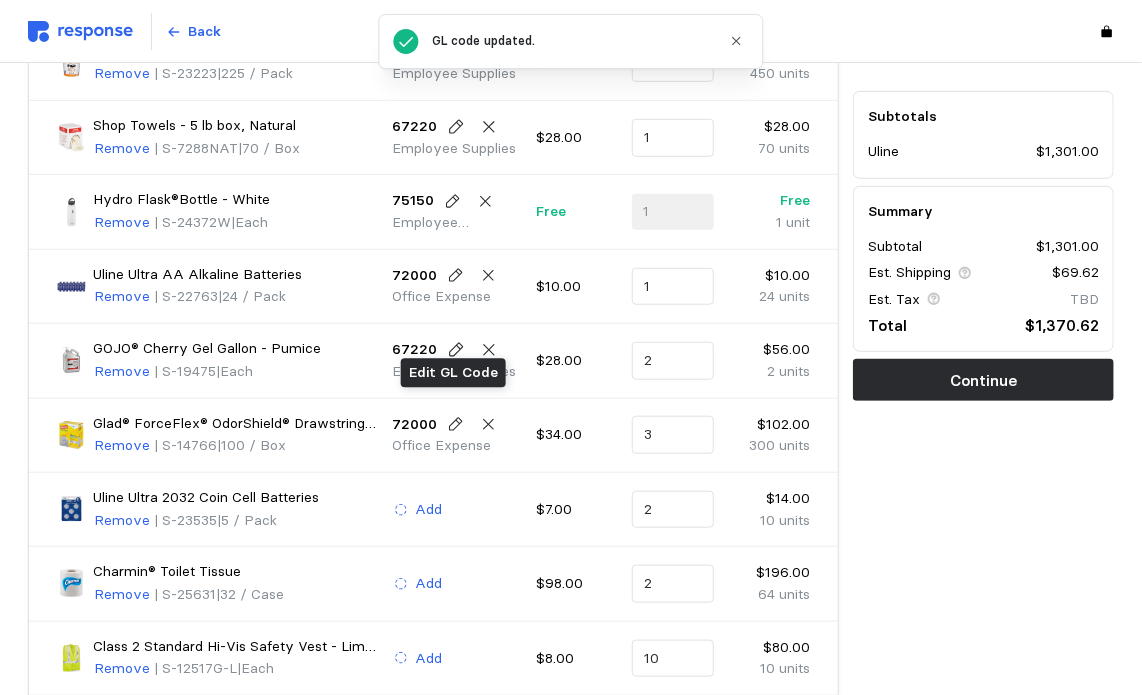 scroll, scrollTop: 469, scrollLeft: 0, axis: vertical 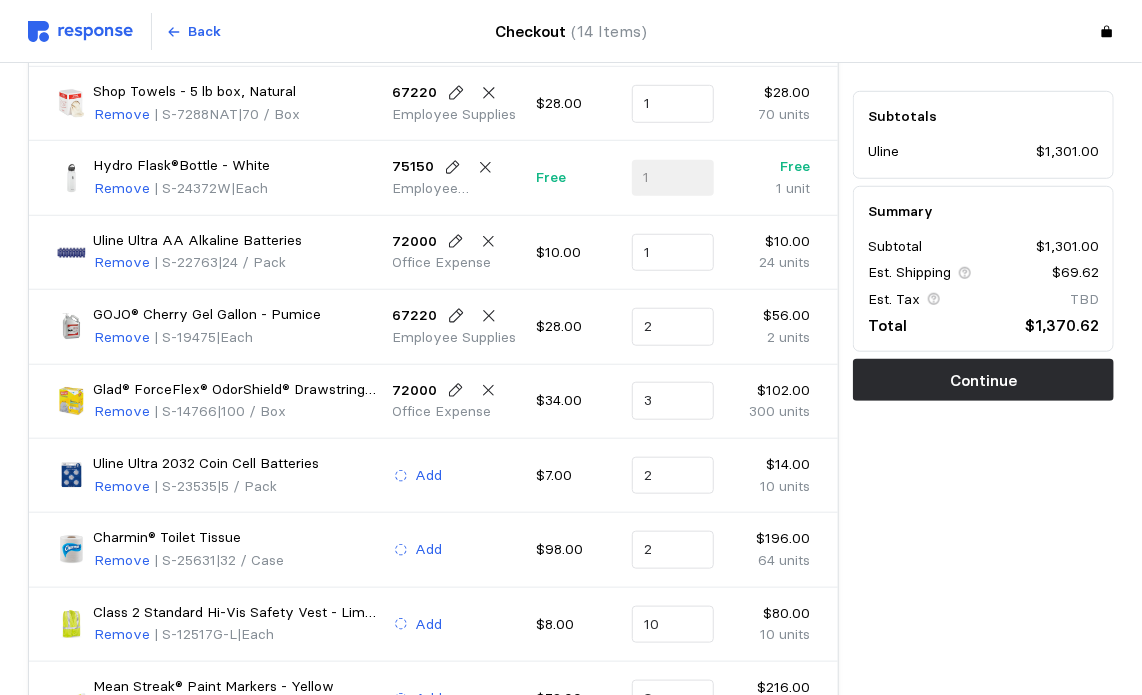 click on "Add" at bounding box center [458, 476] 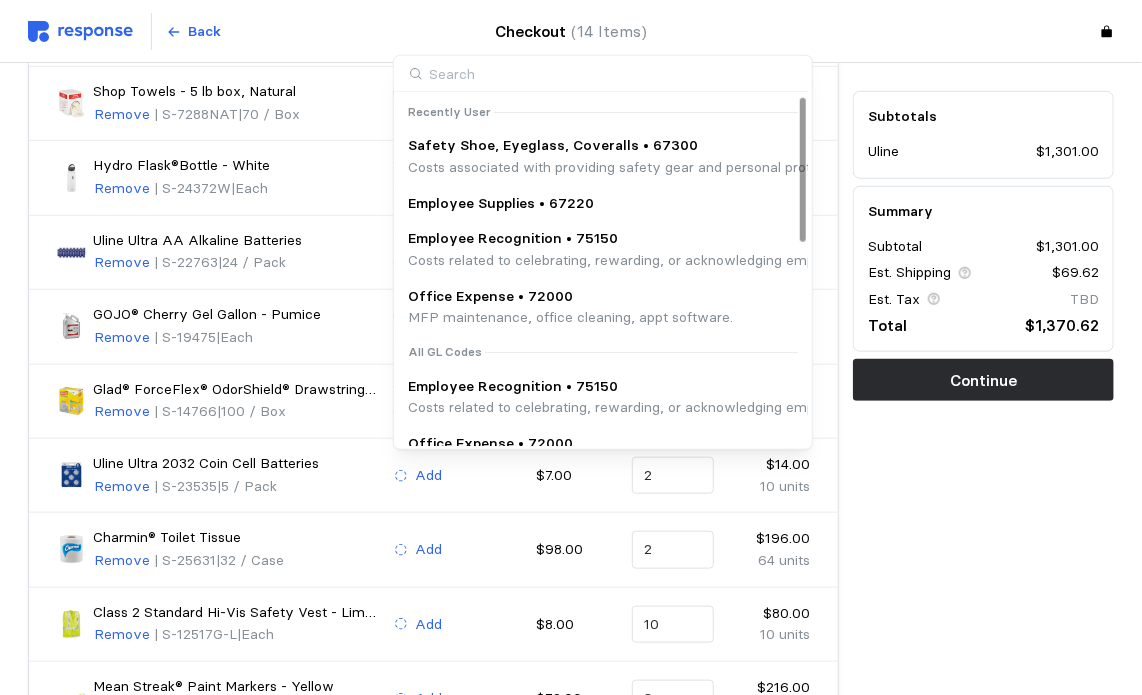 click on "Employee Supplies • 67220" at bounding box center (501, 204) 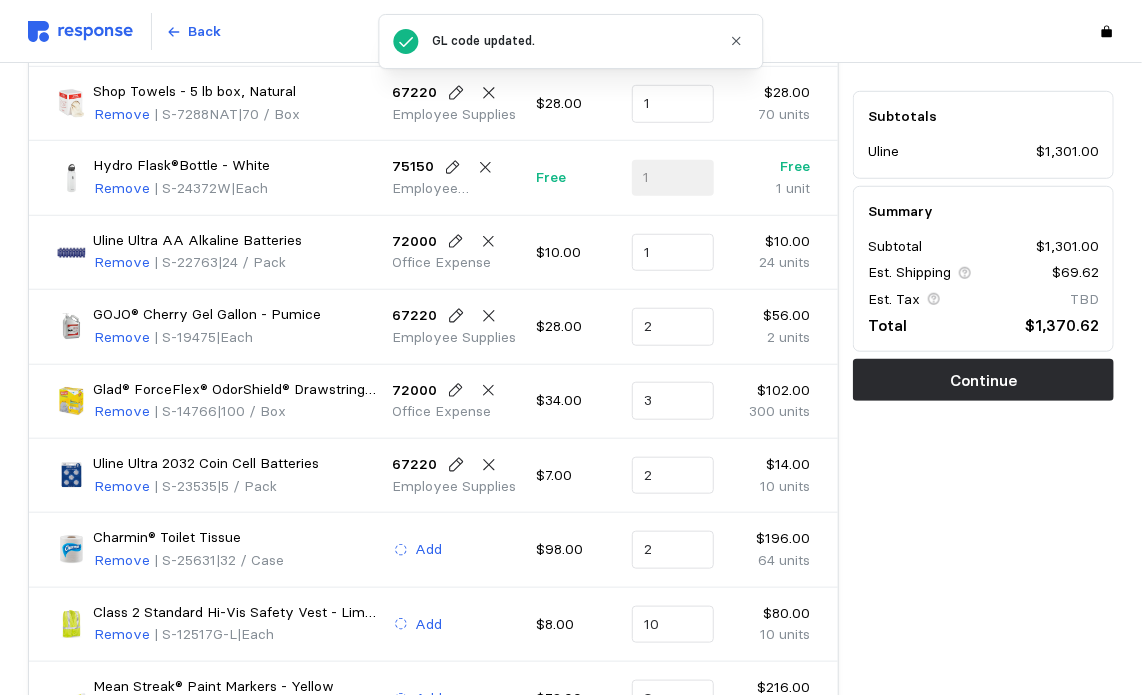 click on "Add" at bounding box center (458, 550) 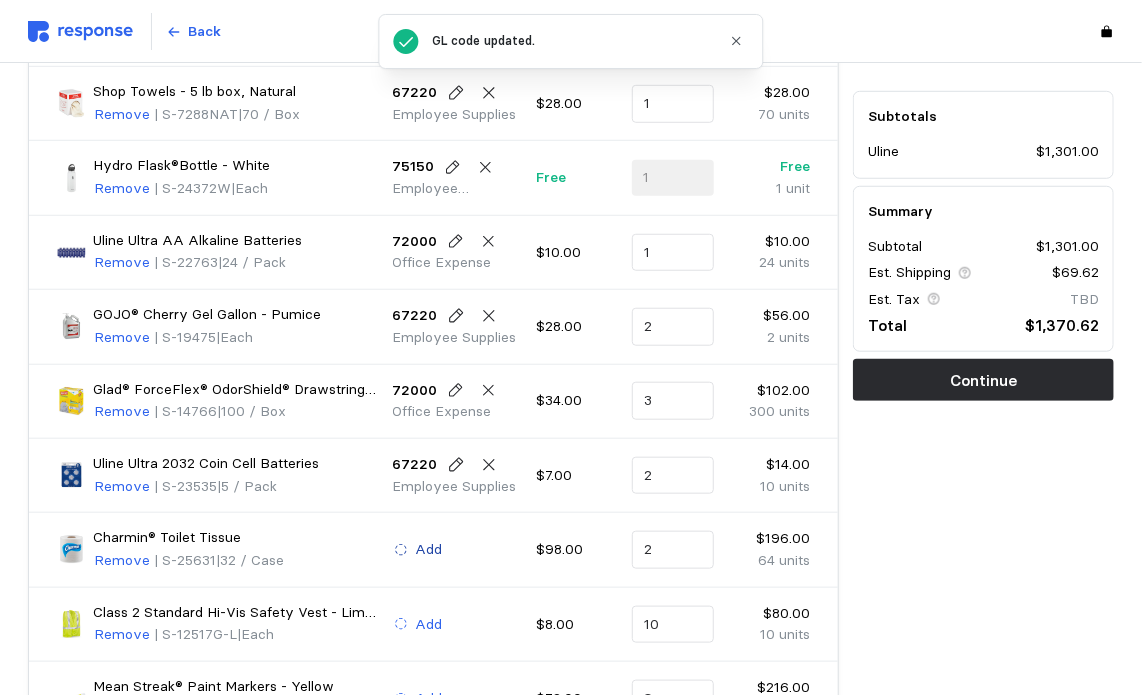 click on "Add" at bounding box center (429, 550) 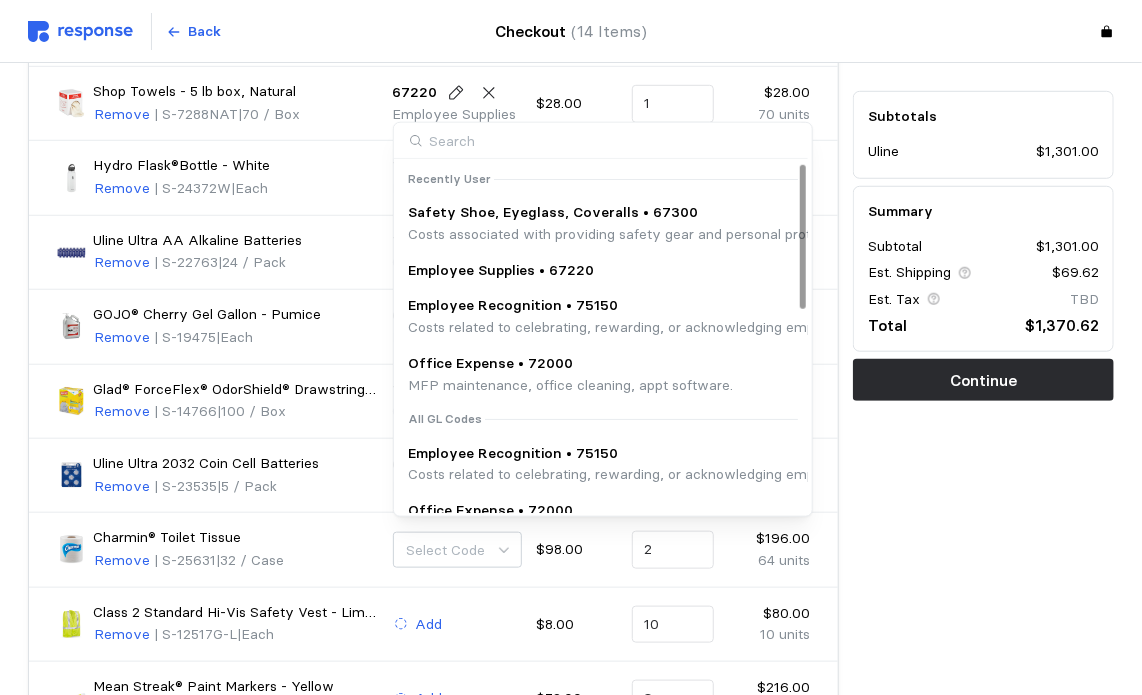 click on "Employee Supplies • 67220" at bounding box center (501, 271) 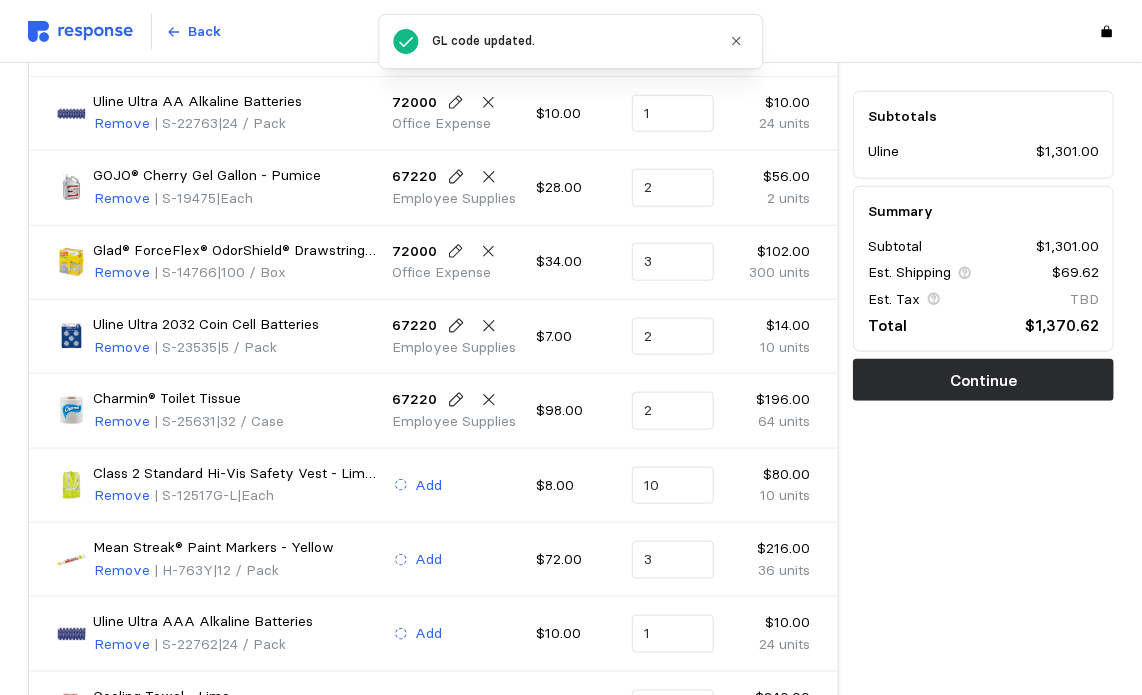 scroll, scrollTop: 669, scrollLeft: 0, axis: vertical 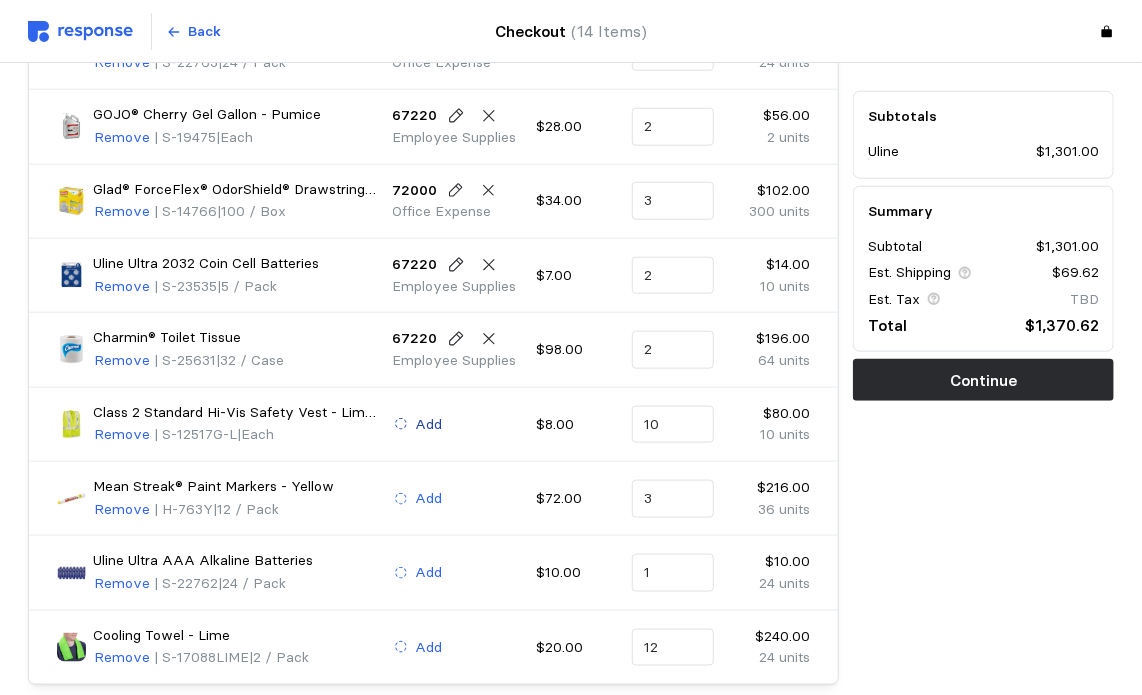 click on "Add" at bounding box center (429, 425) 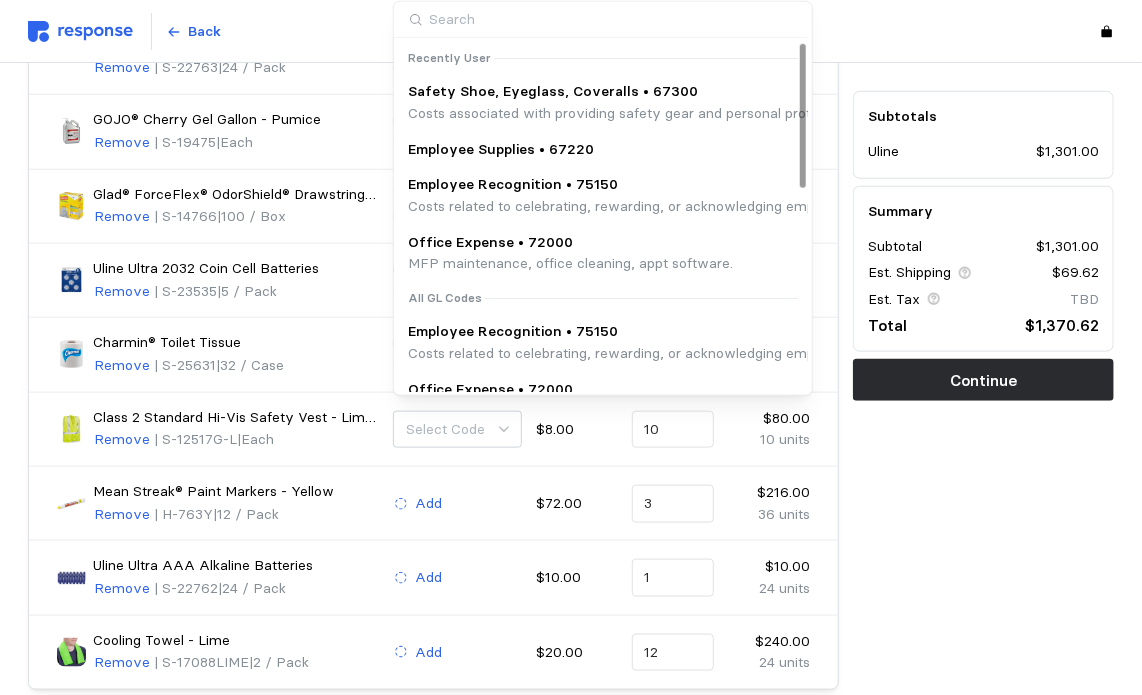 click on "Costs associated with providing safety gear and personal protective equipment (PPE) for employees, including shoes, glasses, and coveralls." at bounding box center (867, 114) 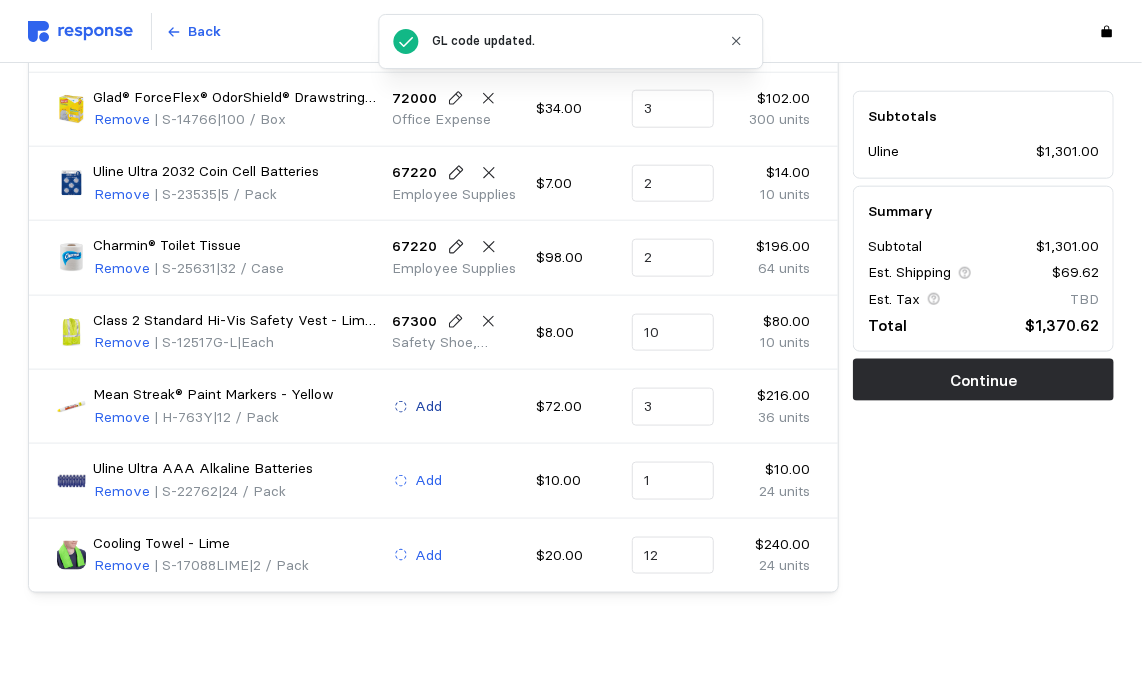 click on "Add" at bounding box center (429, 407) 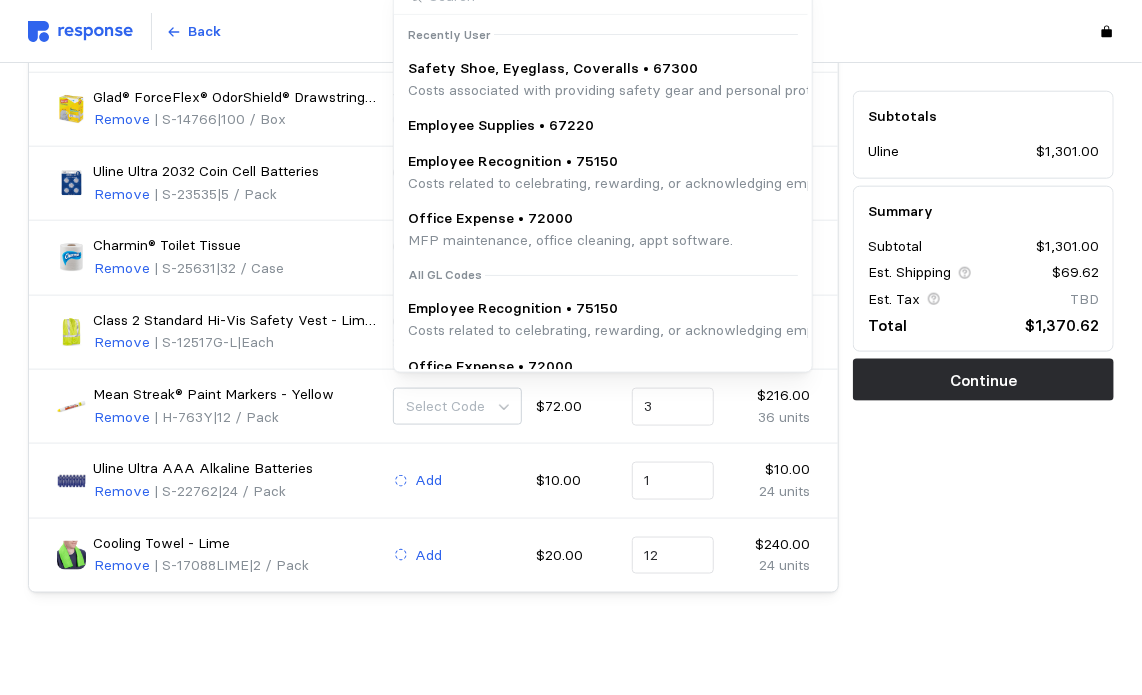 scroll, scrollTop: 738, scrollLeft: 0, axis: vertical 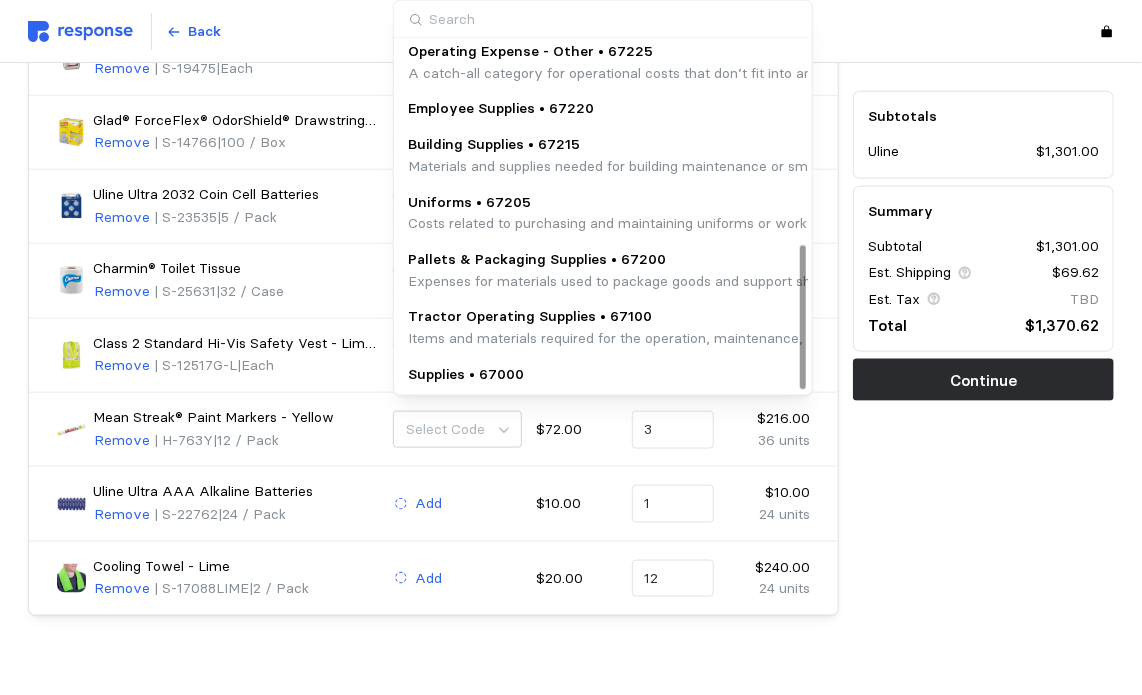 click on "Pallets & Packaging Supplies • 67200" at bounding box center [813, 260] 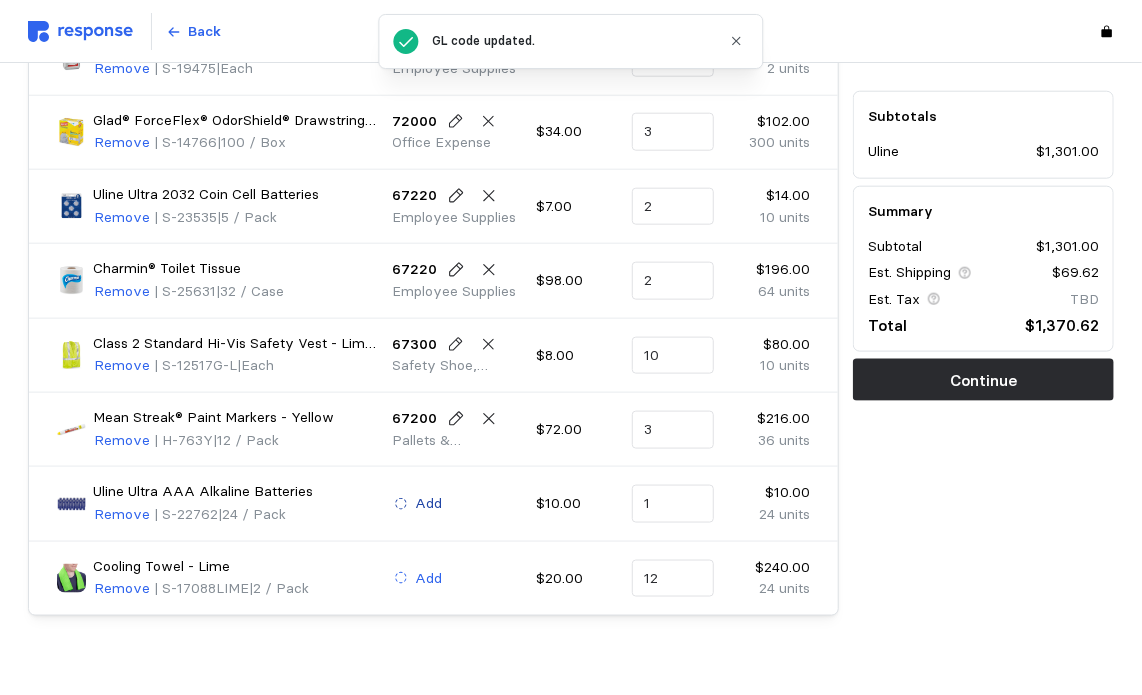 click on "Add" at bounding box center [418, 504] 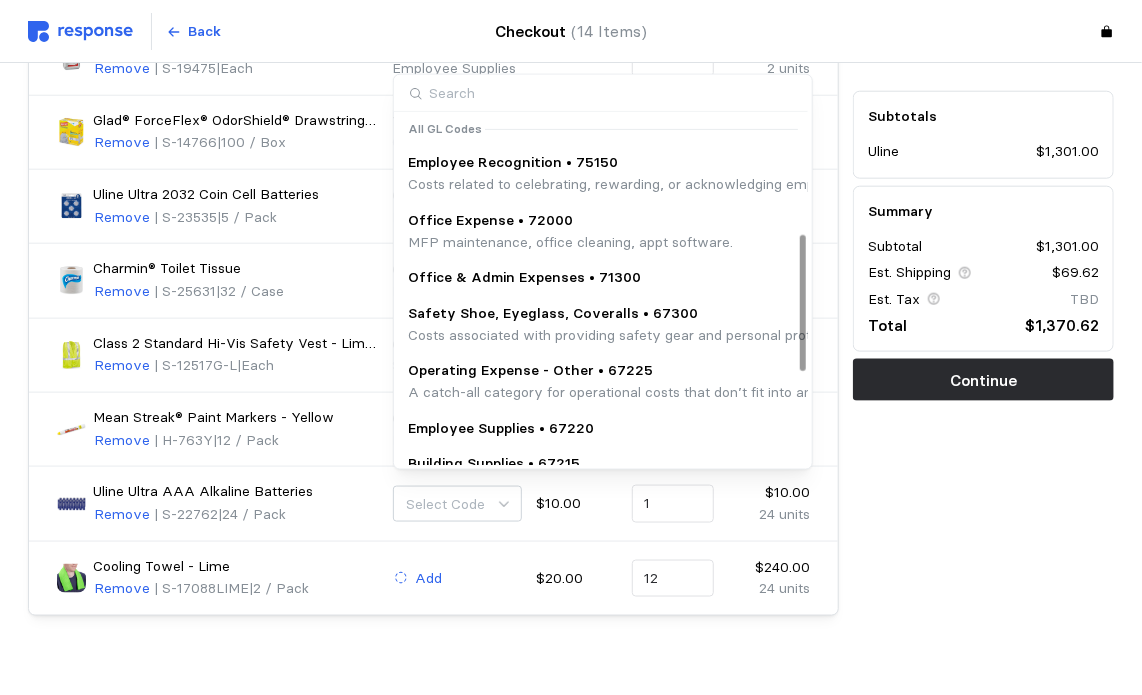 scroll, scrollTop: 400, scrollLeft: 0, axis: vertical 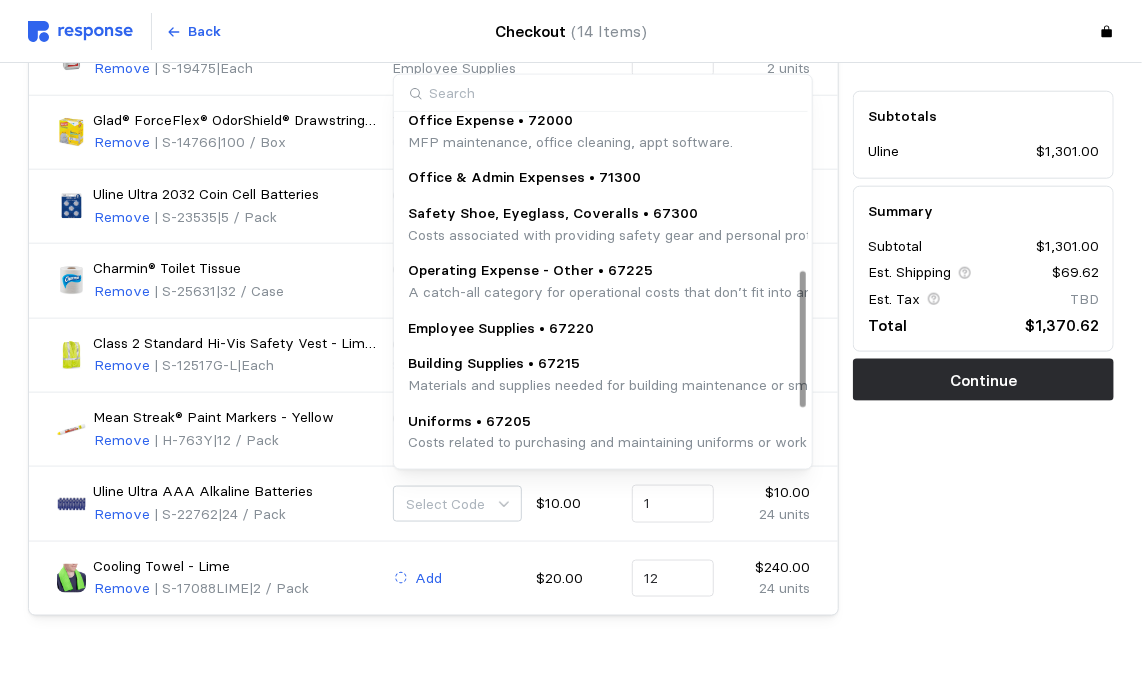 click on "Materials and supplies needed for building maintenance or small-scale improvements, such as paint, hardware, or repair tools." at bounding box center (816, 386) 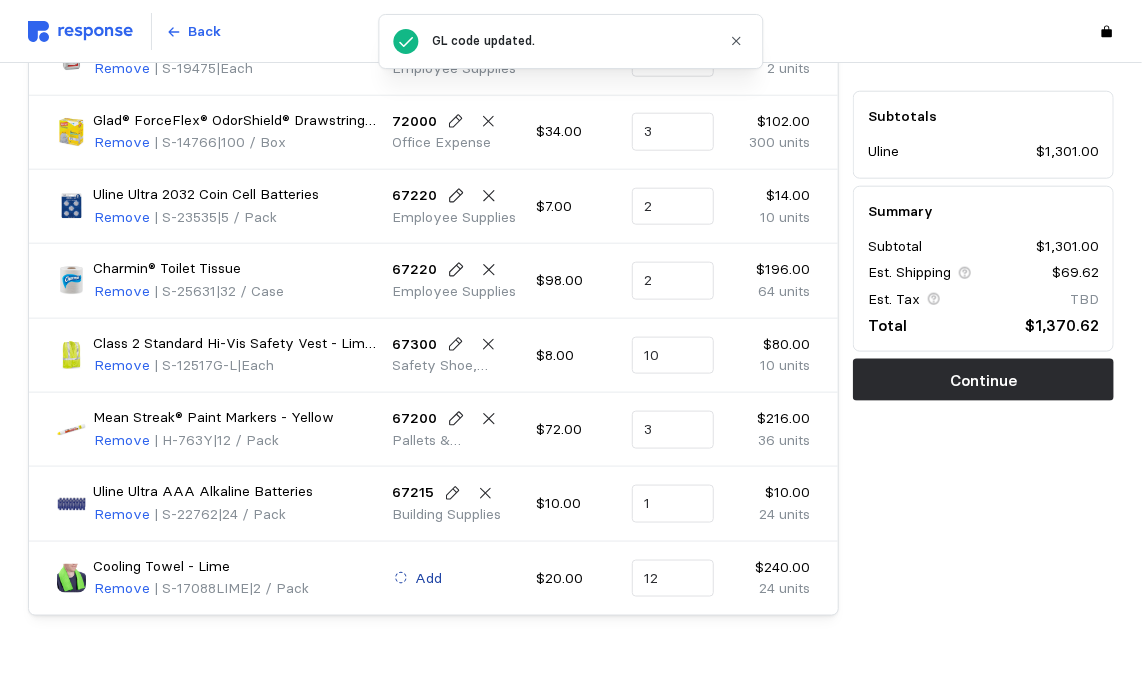 click on "Add" at bounding box center (429, 579) 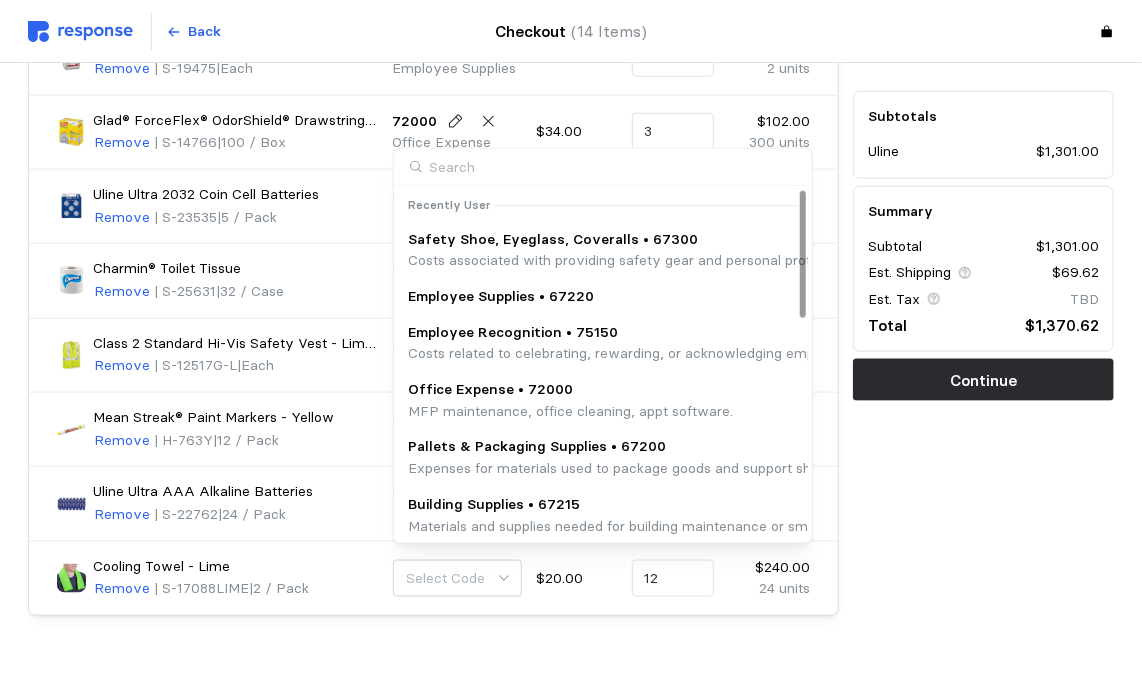 click on "Employee Supplies • 67220" at bounding box center (501, 297) 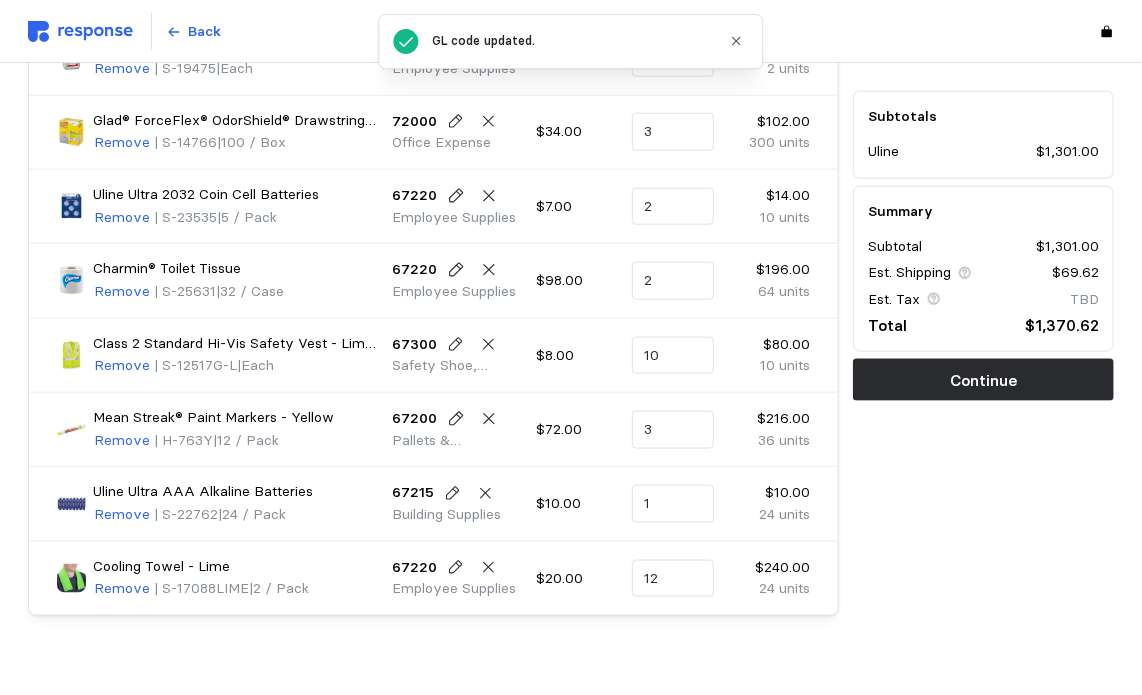 click on "Subtotals Uline $1,301.00 Summary Subtotal $1,301.00 Est. Shipping $69.62 Est. Tax TBD Total $1,370.62 Continue" at bounding box center [983, 41] 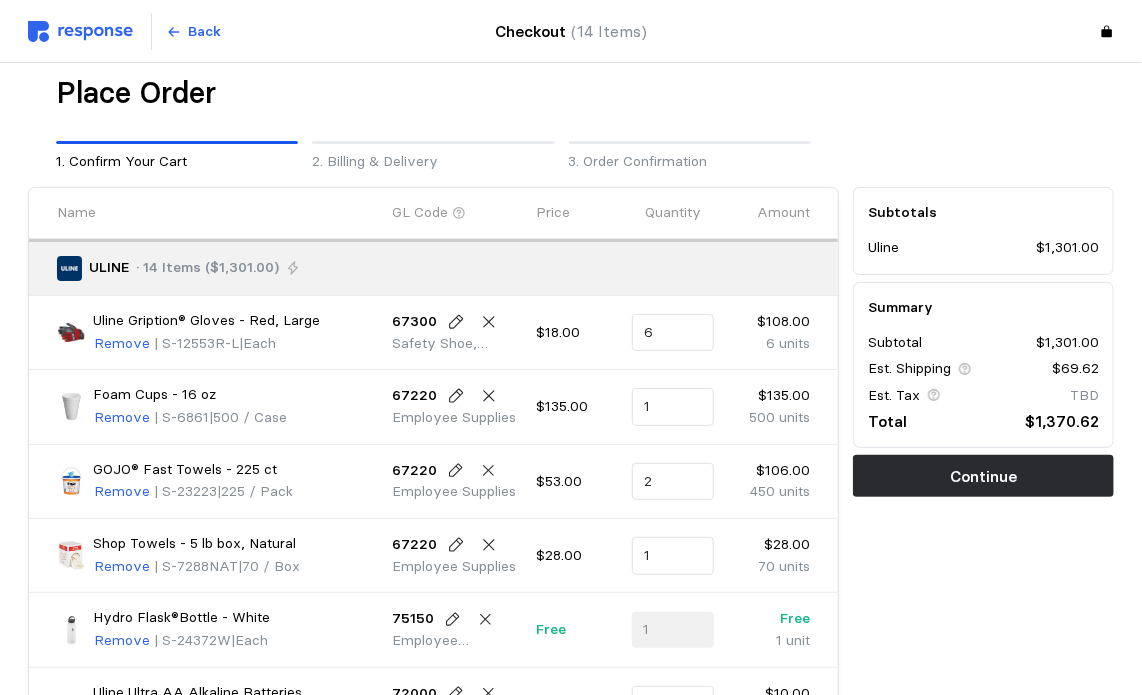 scroll, scrollTop: 0, scrollLeft: 0, axis: both 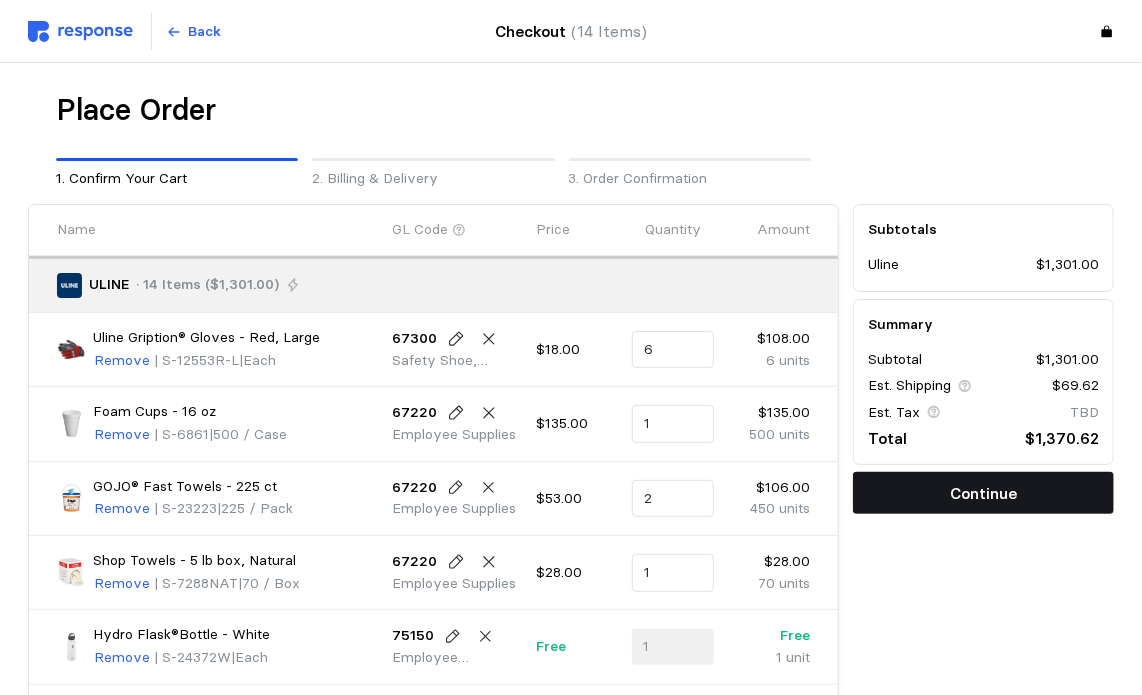 click on "Continue" at bounding box center [983, 493] 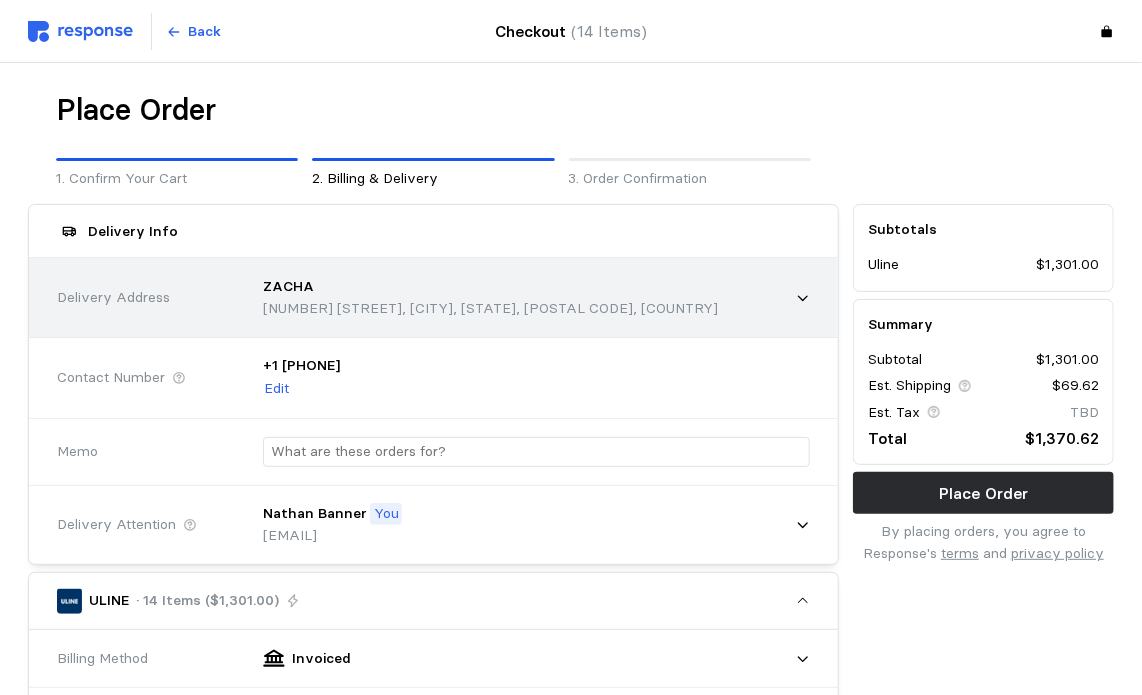 click 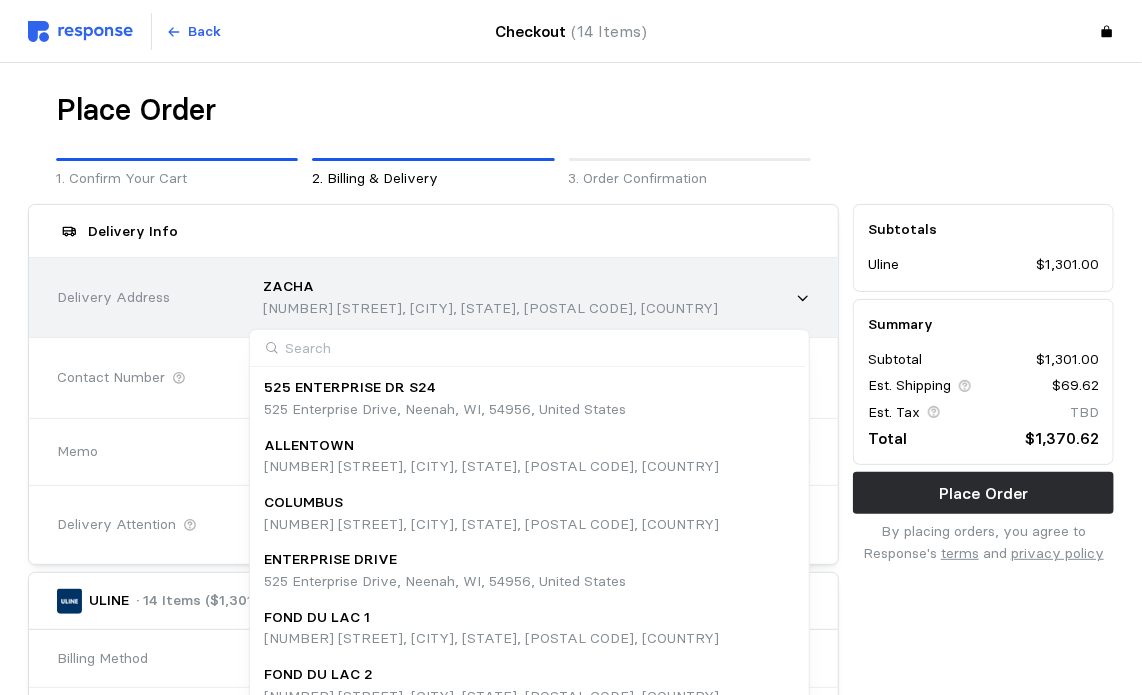 click 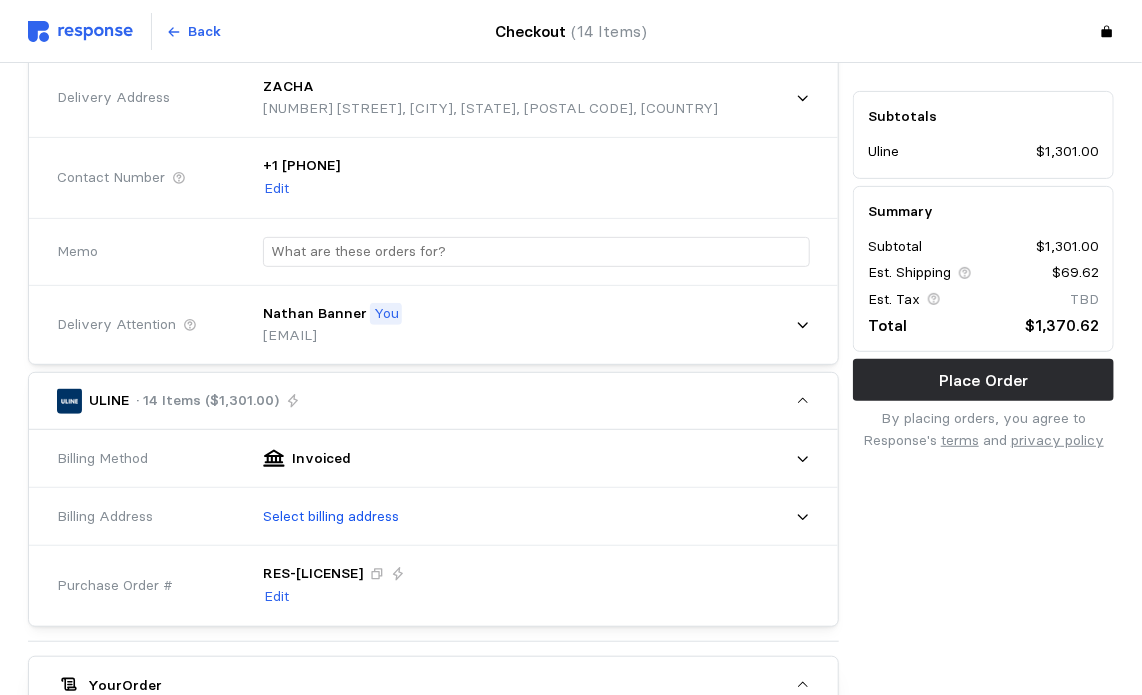 scroll, scrollTop: 300, scrollLeft: 0, axis: vertical 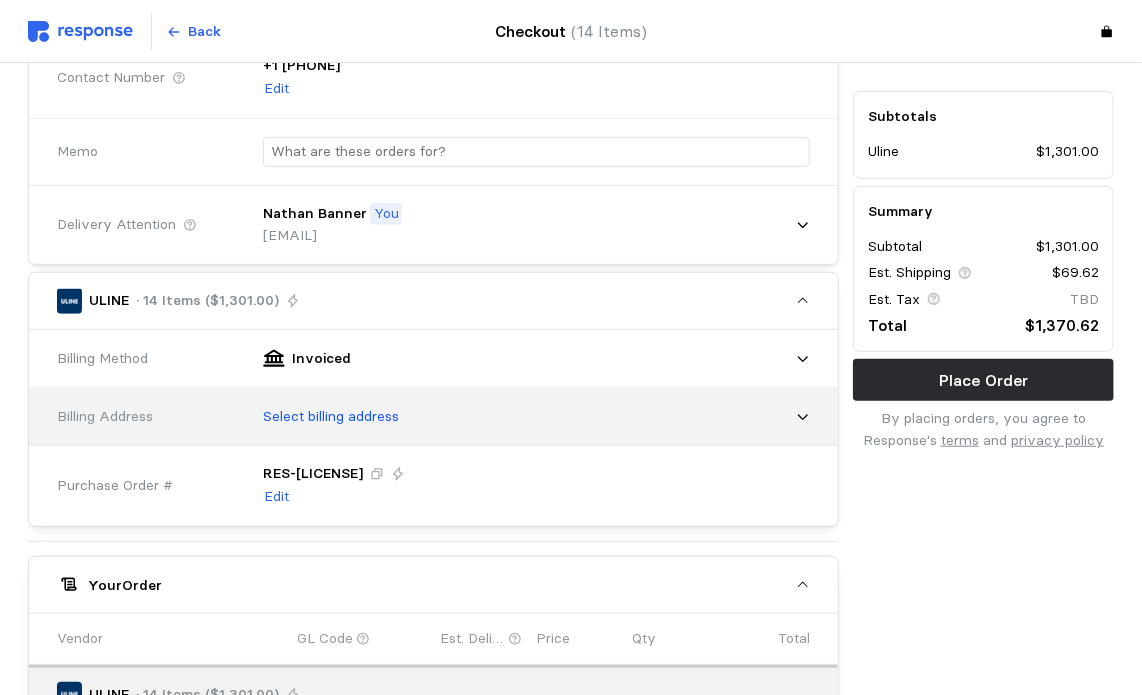 click on "Select billing address" at bounding box center (529, 417) 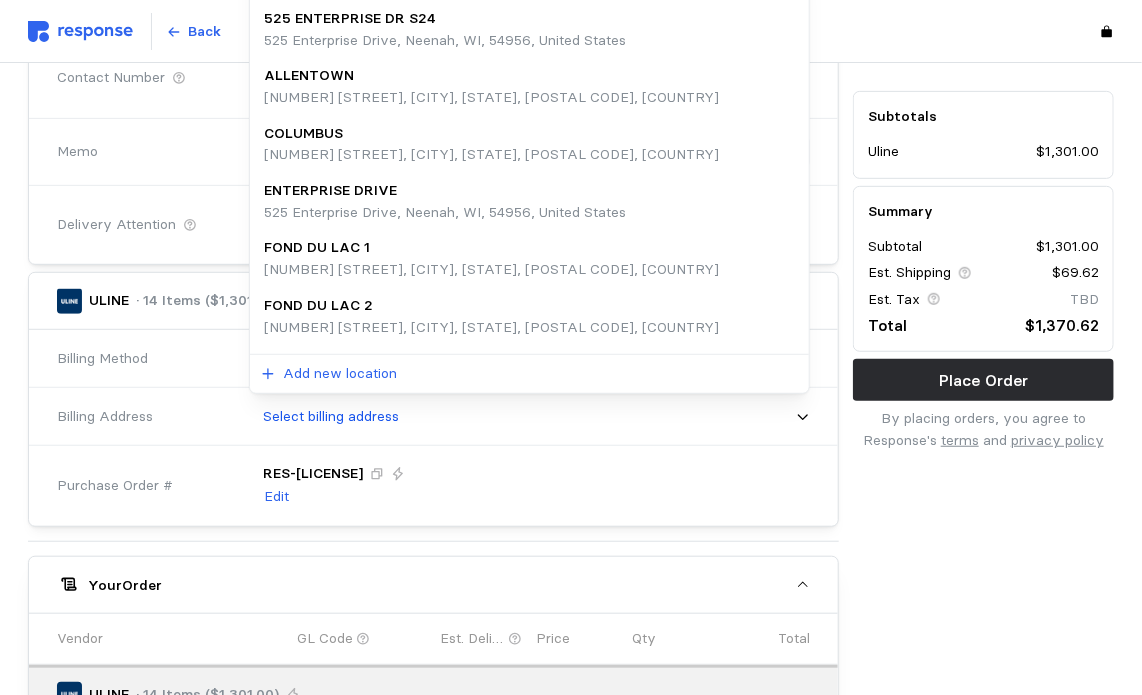 scroll, scrollTop: 0, scrollLeft: 0, axis: both 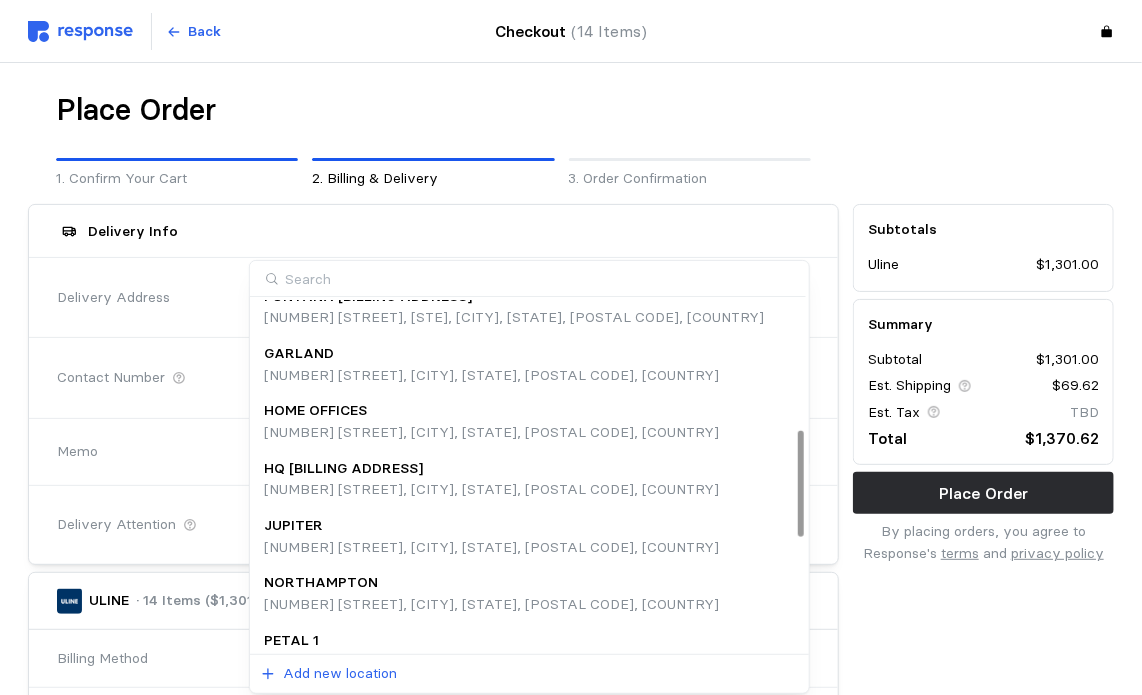 click on "HQ [BILLING ADDRESS]" at bounding box center (491, 469) 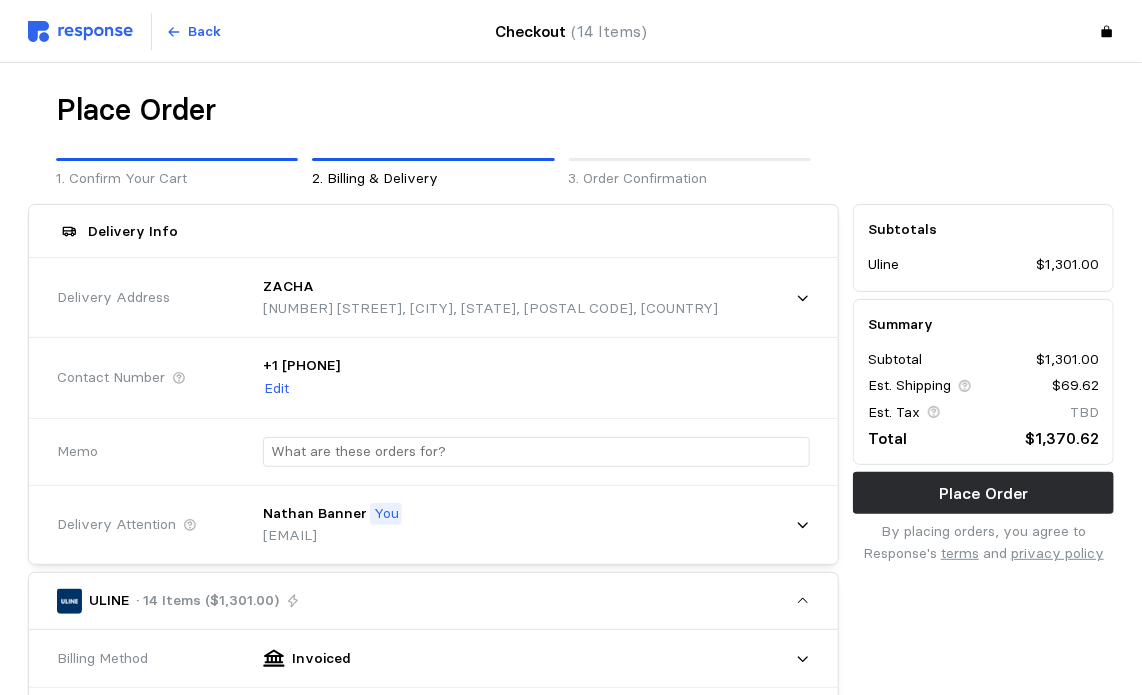 click on "Subtotals Uline $1,301.00 Summary Subtotal $1,301.00 Est. Shipping $69.62 Est. Tax TBD Total $1,370.62 Place Order By placing orders, you agree to Response's   terms   and   privacy policy" at bounding box center [983, 1234] 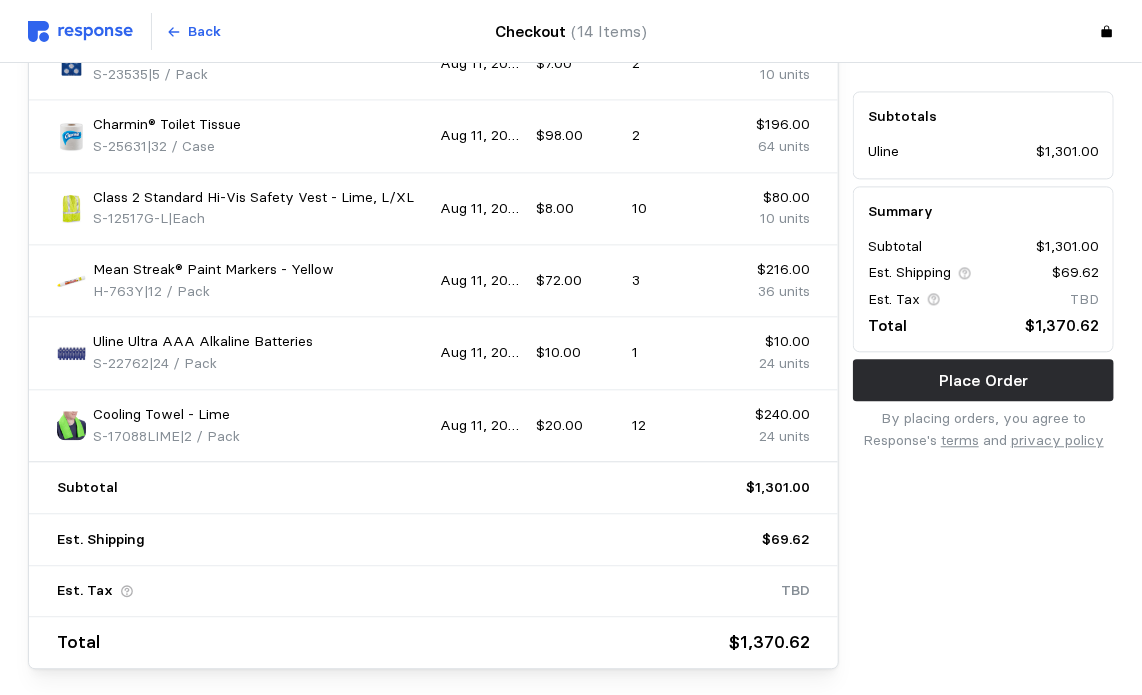 scroll, scrollTop: 1672, scrollLeft: 0, axis: vertical 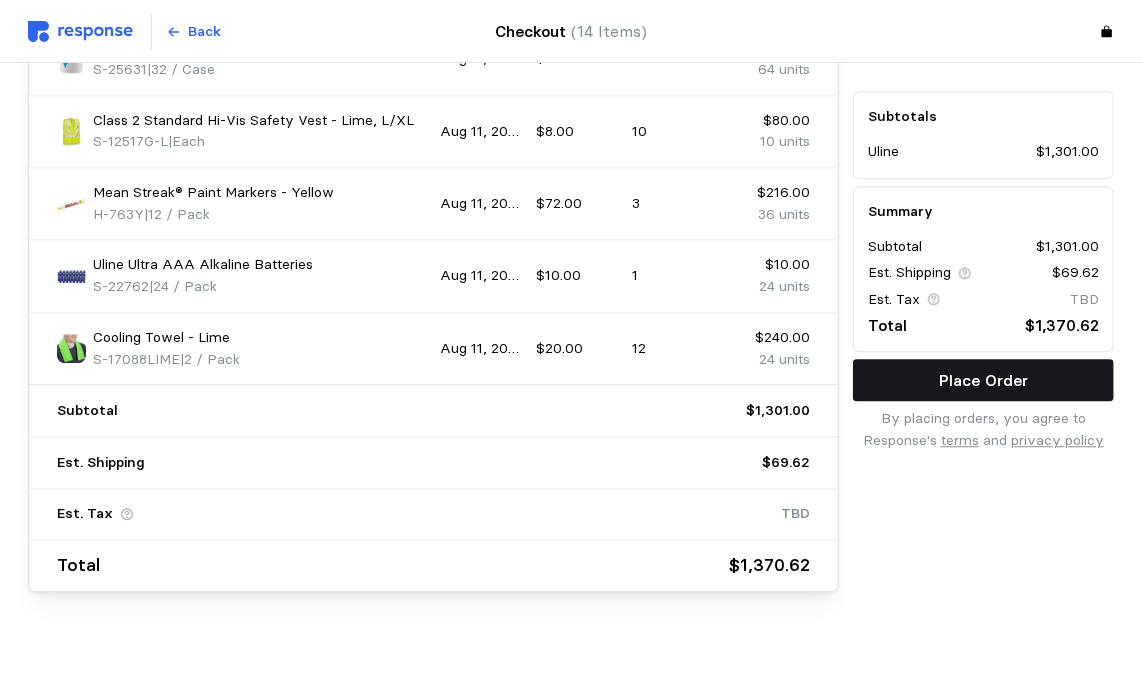 click on "Place Order" at bounding box center [983, 380] 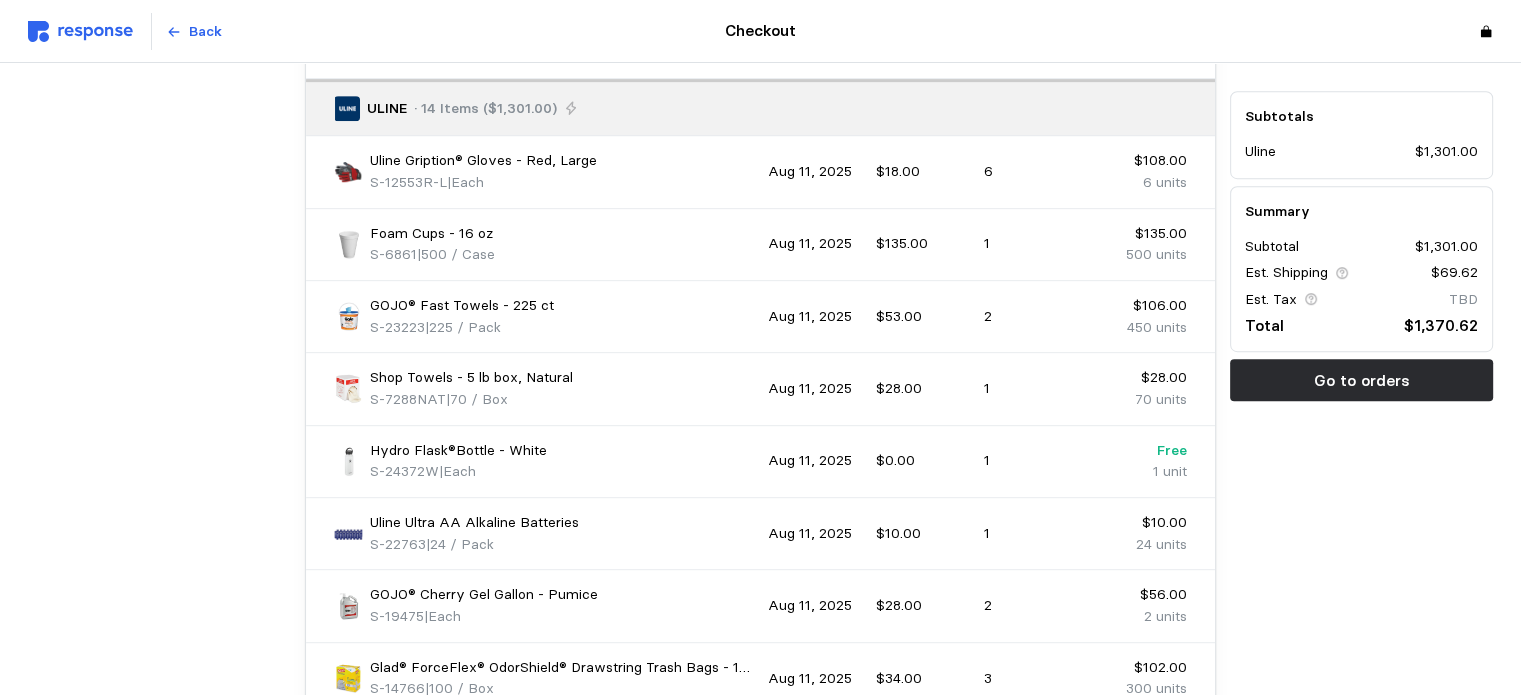 scroll, scrollTop: 891, scrollLeft: 0, axis: vertical 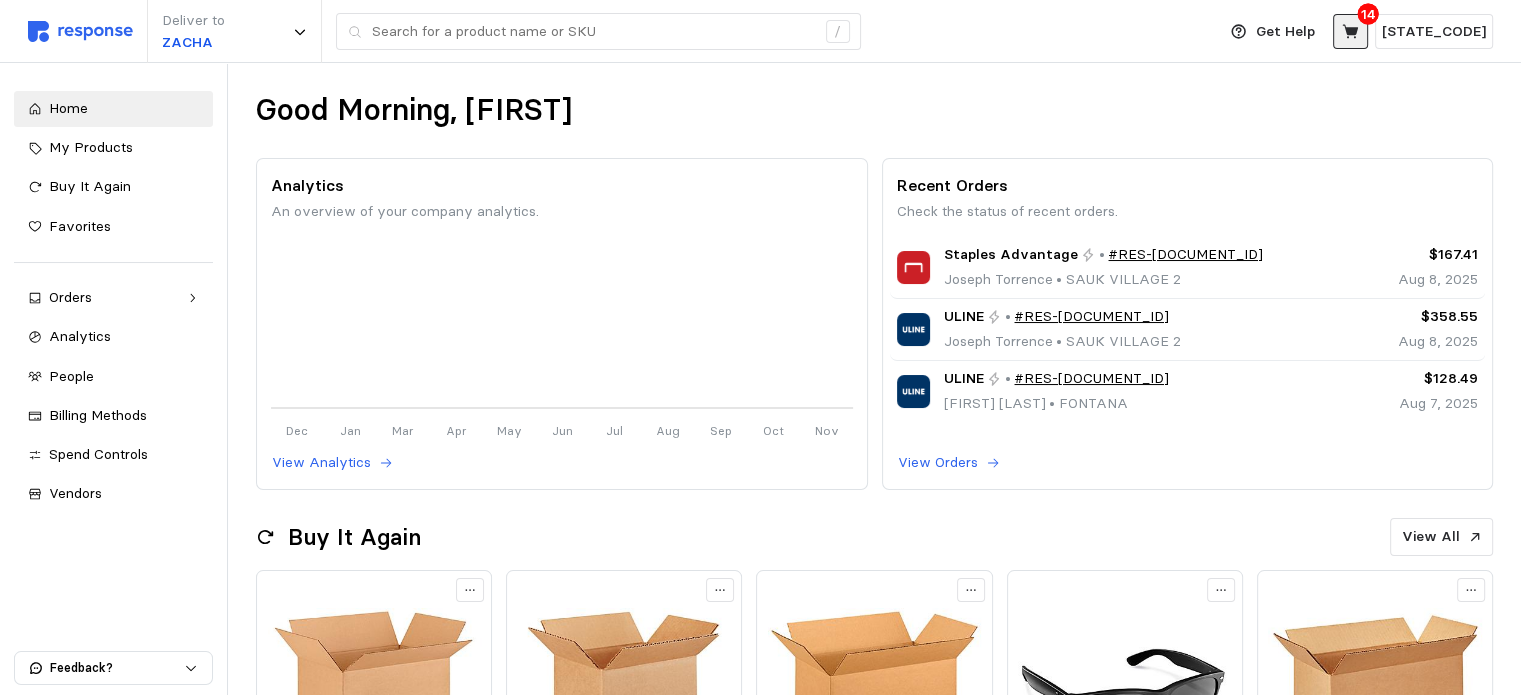 click 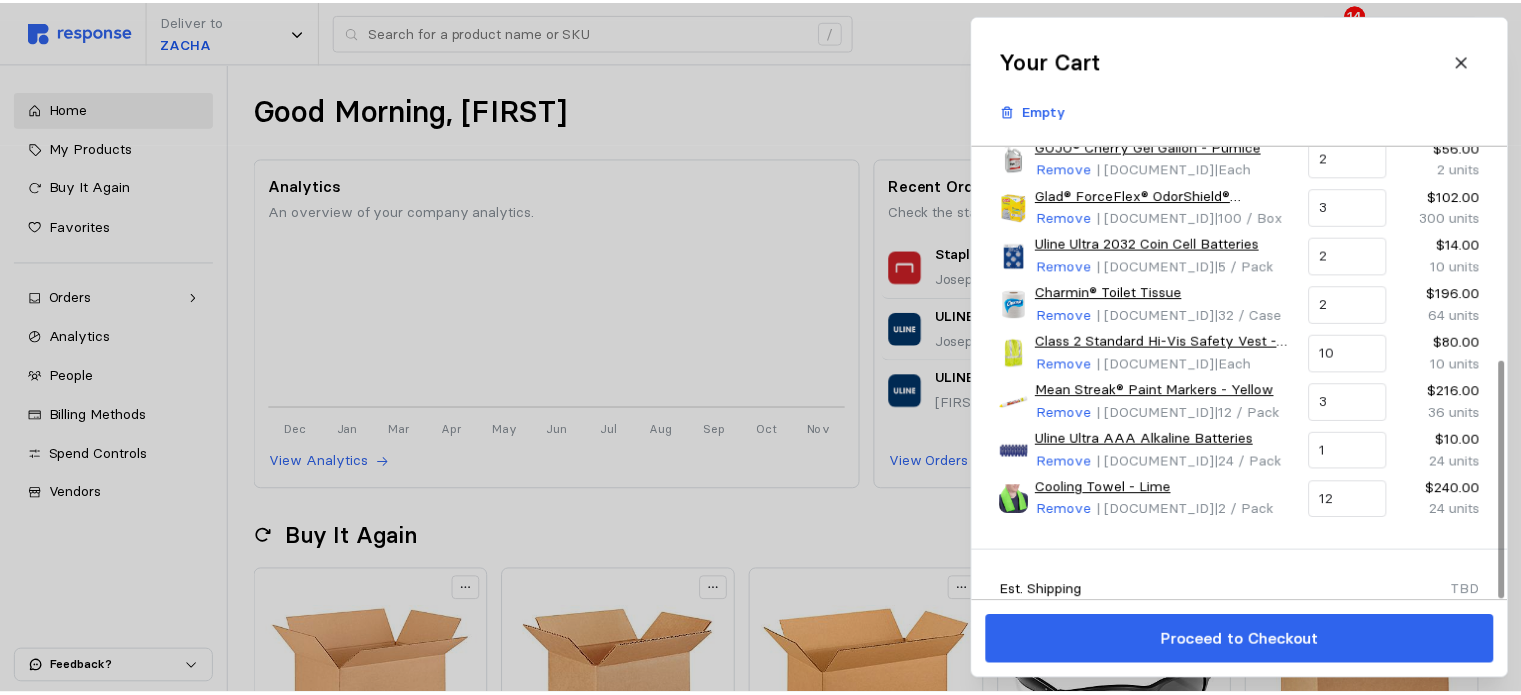 scroll, scrollTop: 410, scrollLeft: 0, axis: vertical 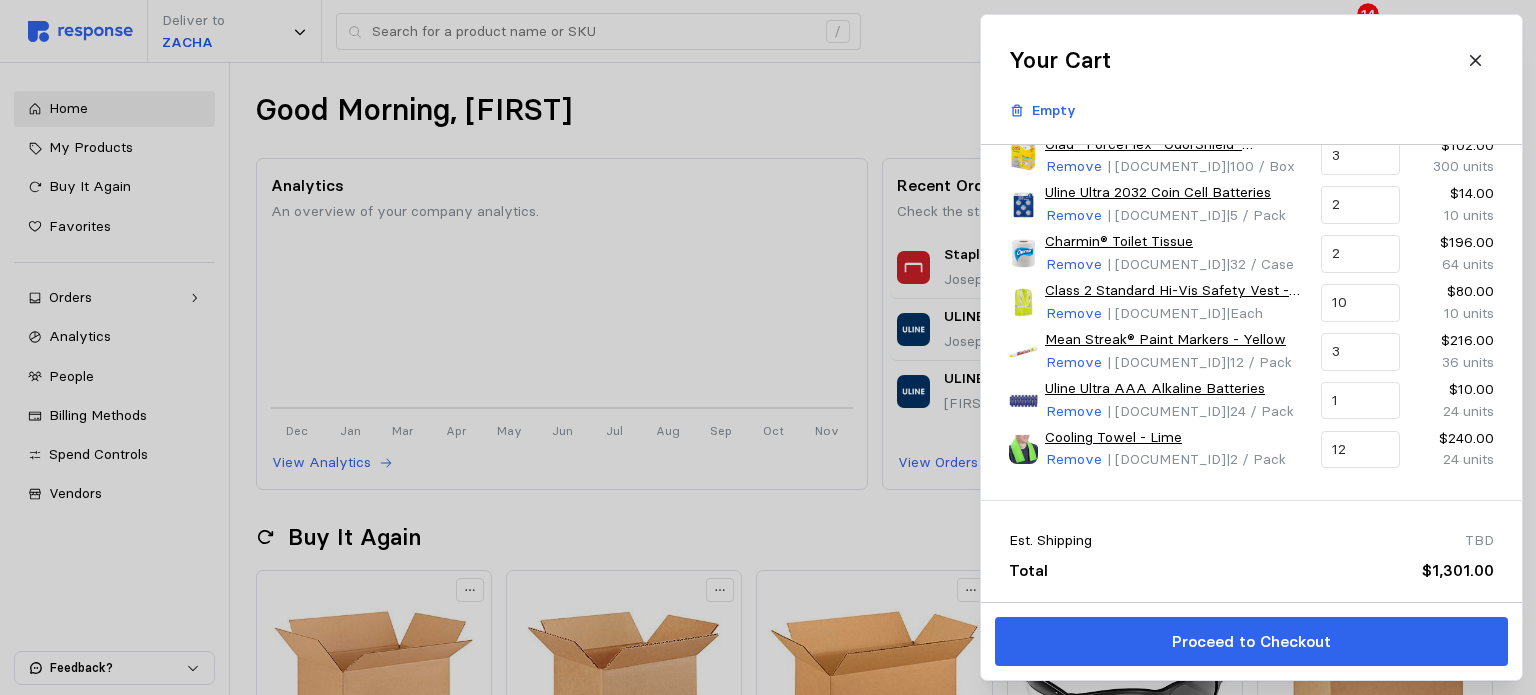 click at bounding box center (768, 347) 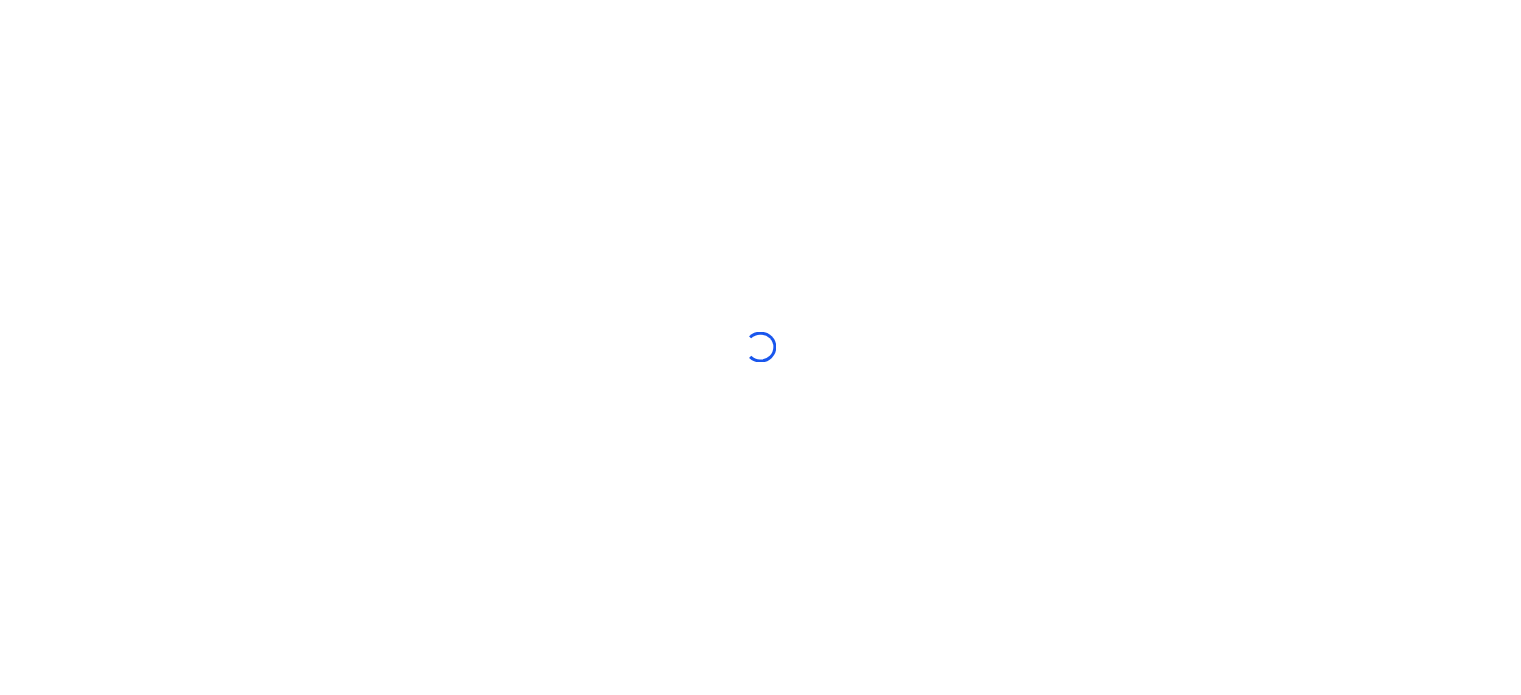 scroll, scrollTop: 0, scrollLeft: 0, axis: both 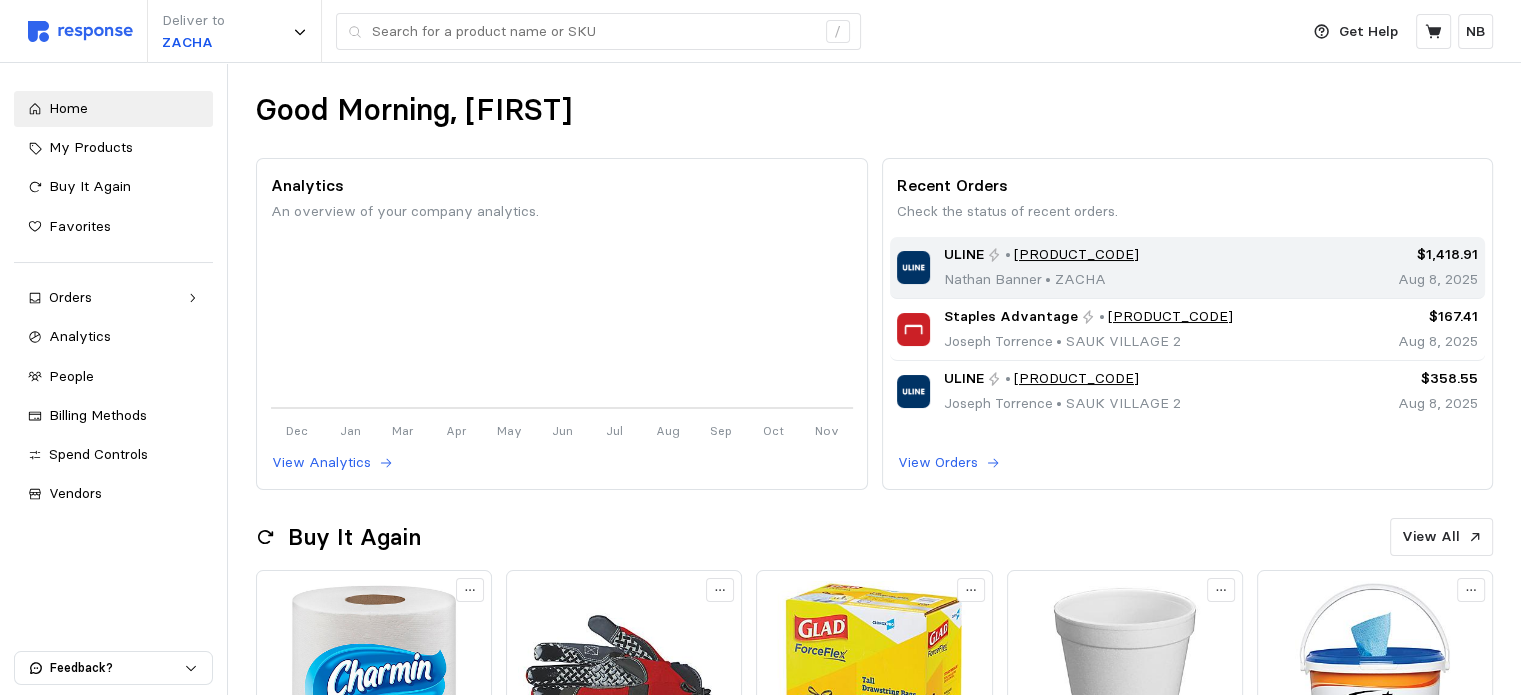click on "[PRODUCT_CODE]" at bounding box center [1076, 255] 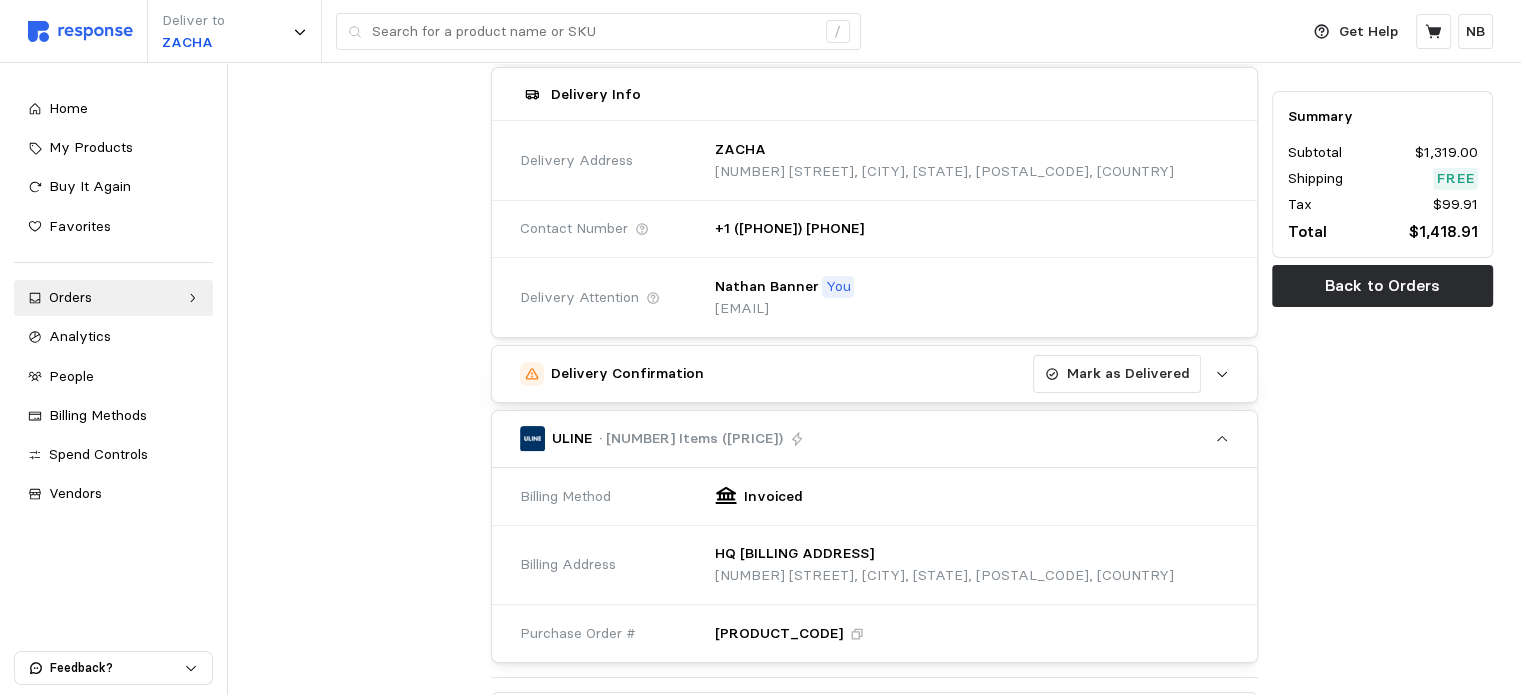 scroll, scrollTop: 133, scrollLeft: 0, axis: vertical 